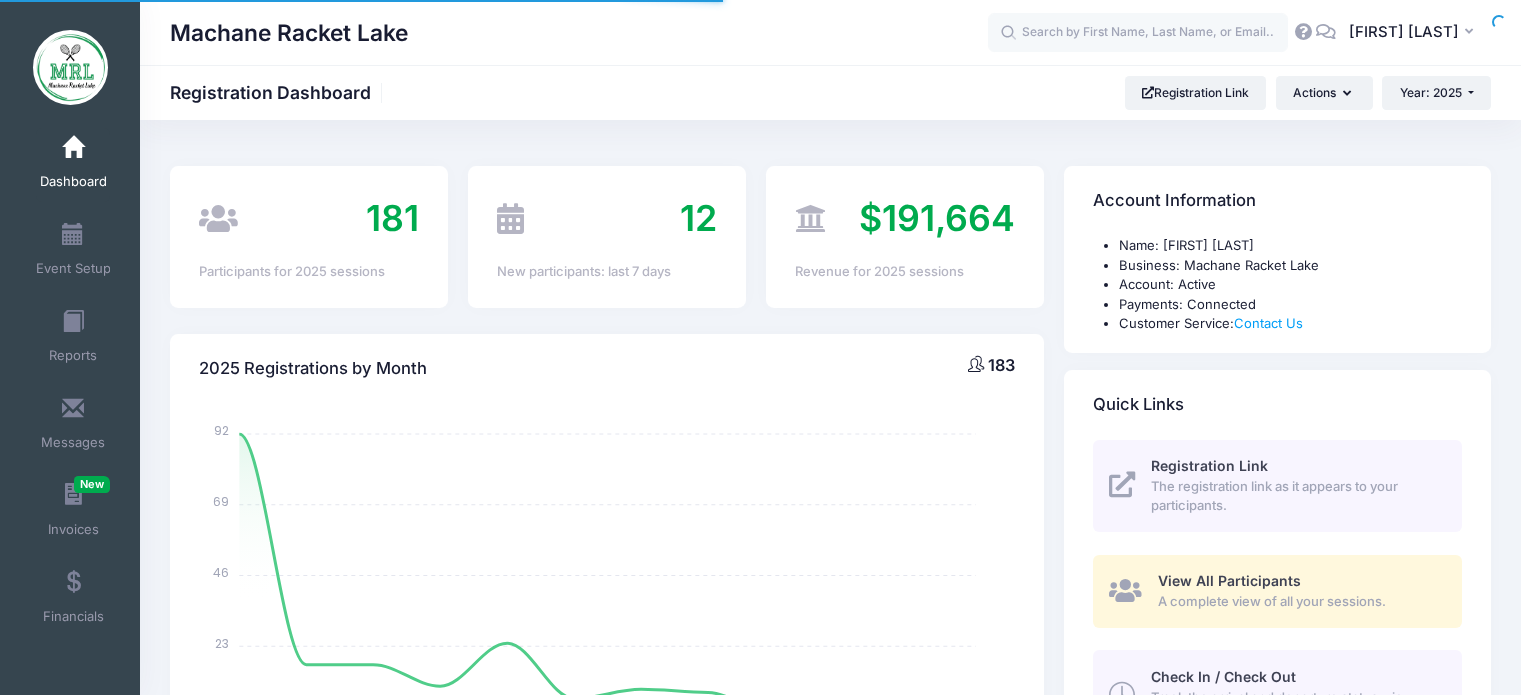 select 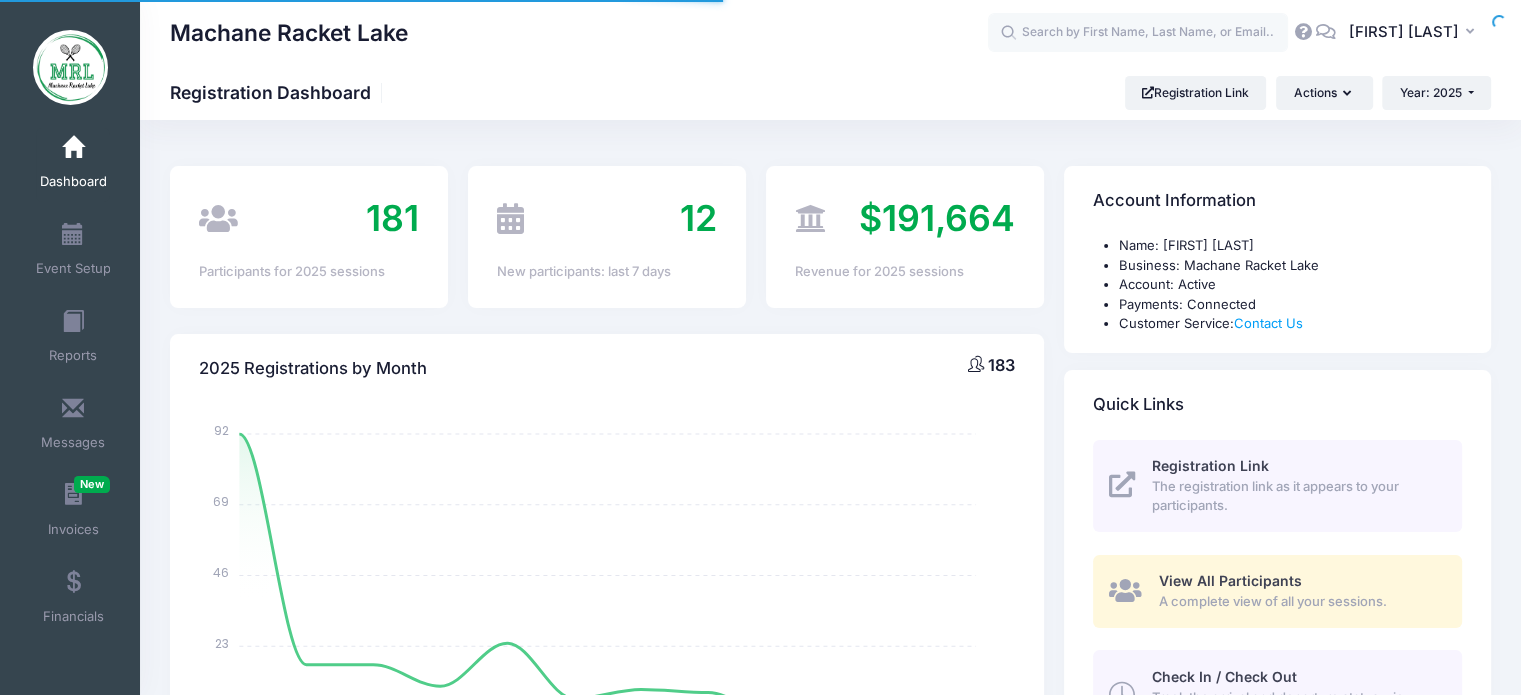 scroll, scrollTop: 0, scrollLeft: 0, axis: both 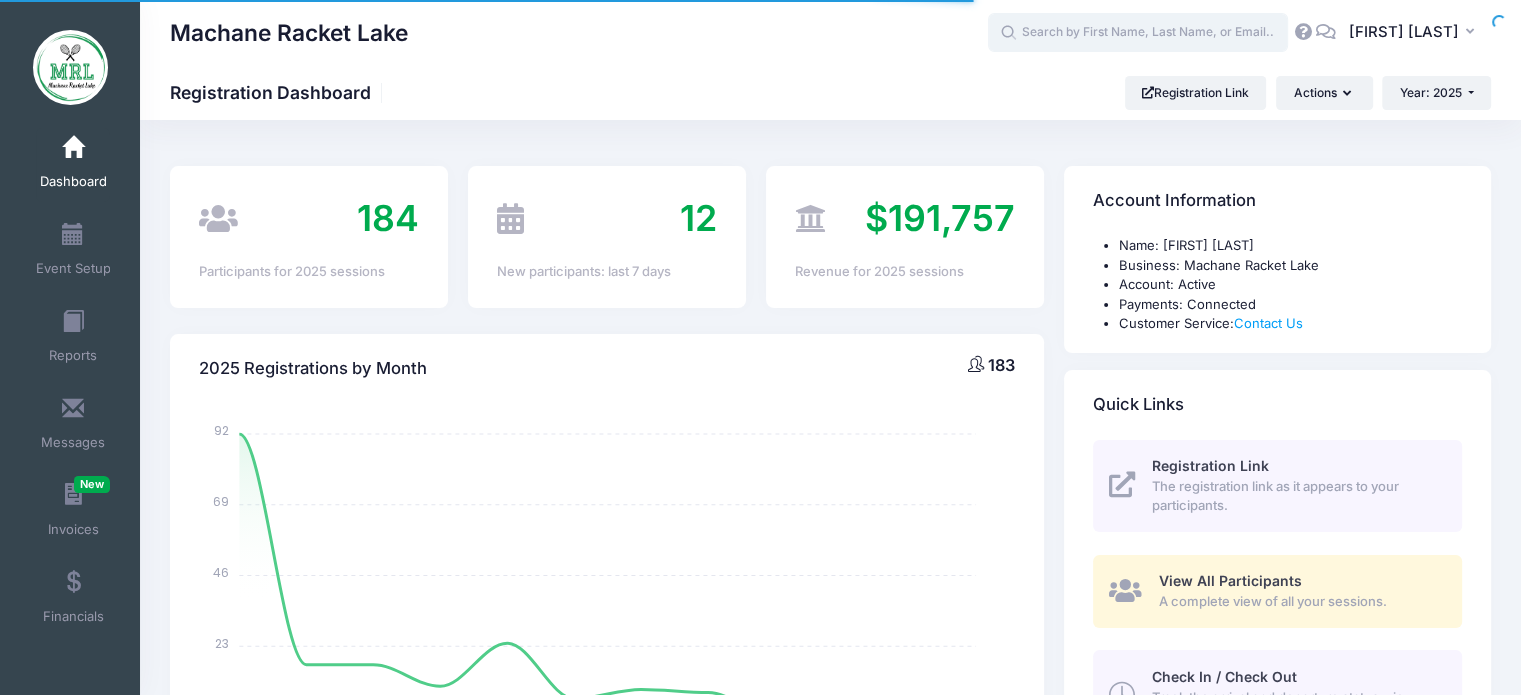 click at bounding box center [1138, 33] 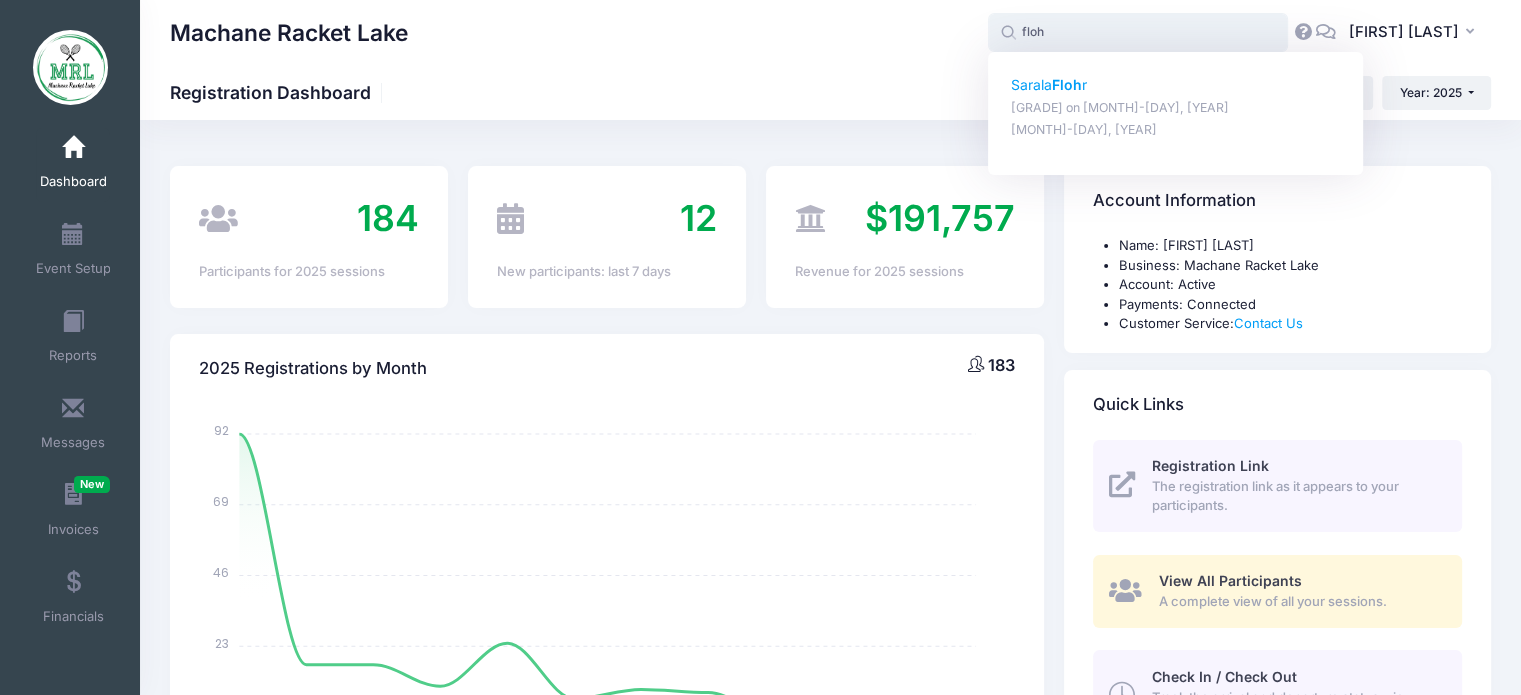 click on "Sarala  Floh r" at bounding box center (1176, 85) 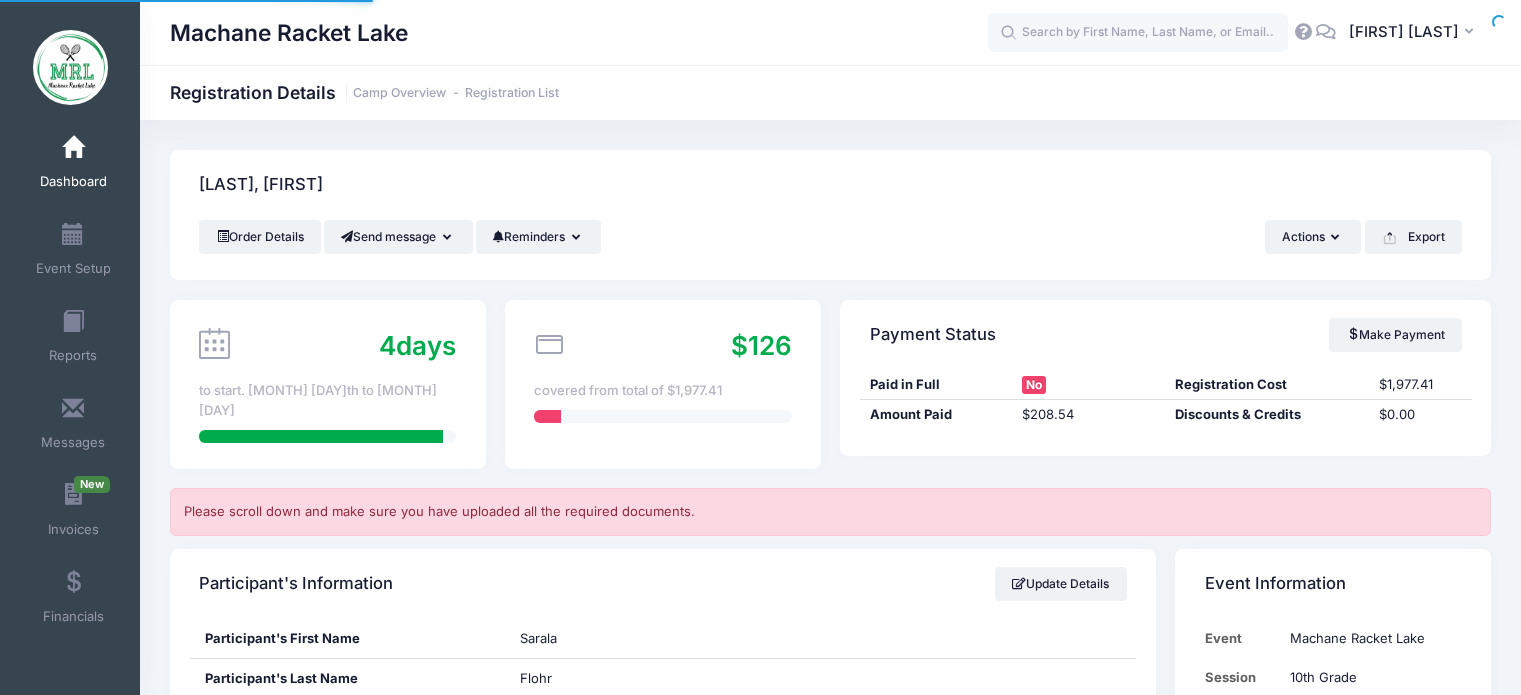scroll, scrollTop: 0, scrollLeft: 0, axis: both 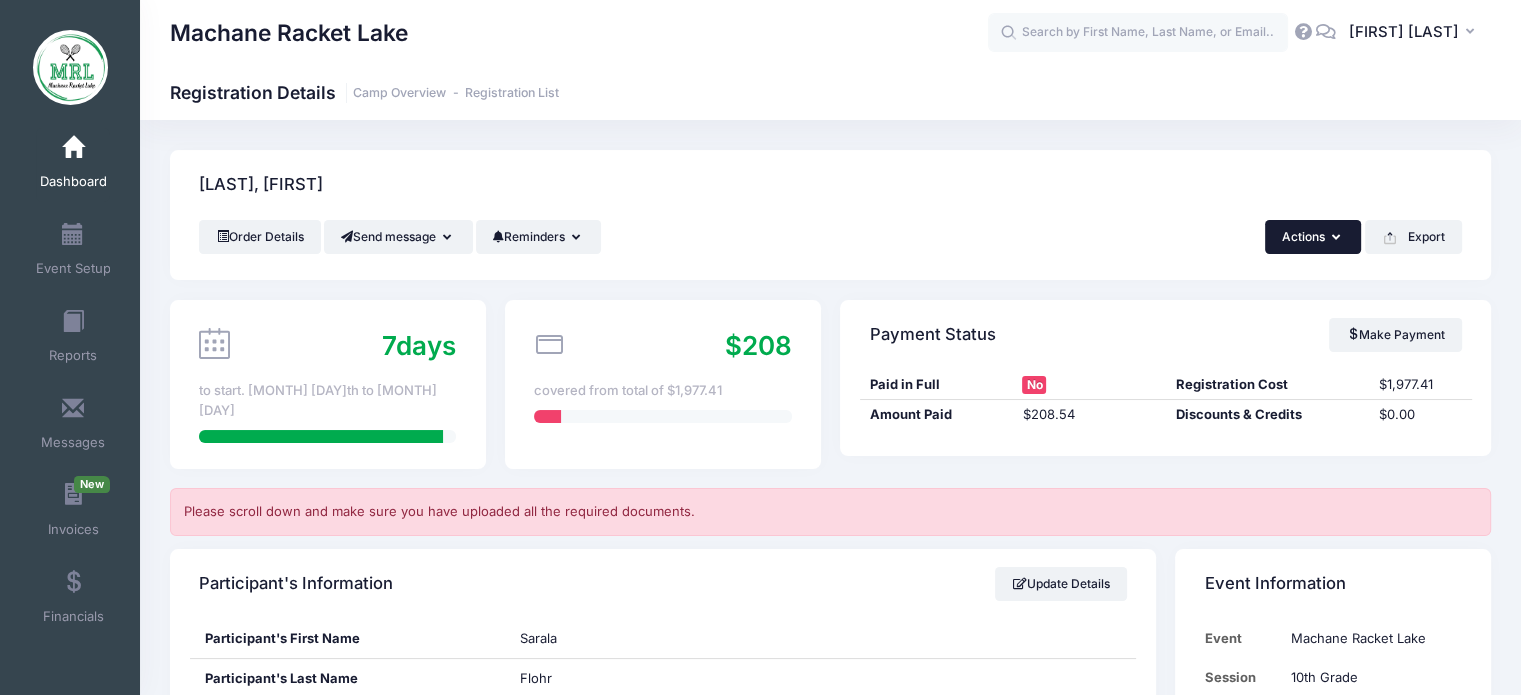click on "Actions" at bounding box center (1313, 237) 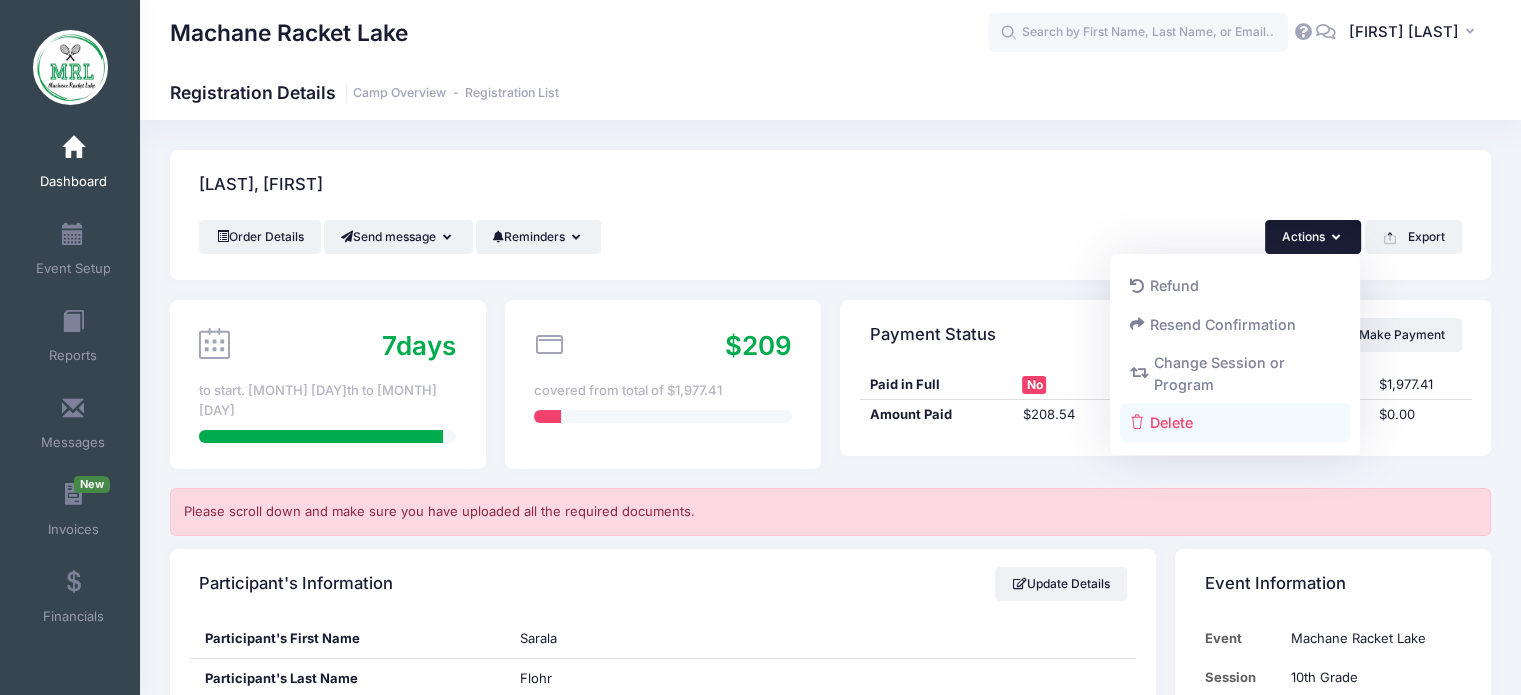 click on "Delete" at bounding box center (1235, 422) 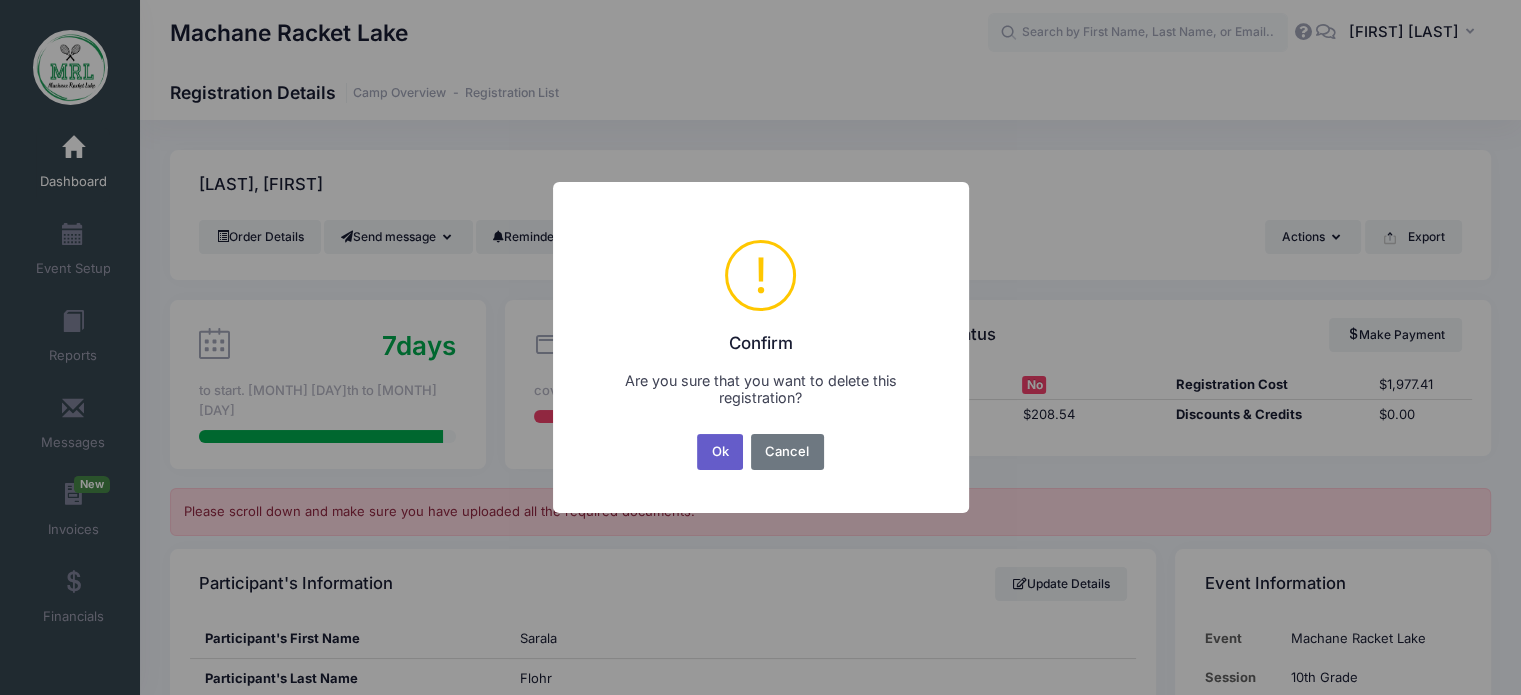 click on "Ok" at bounding box center (720, 452) 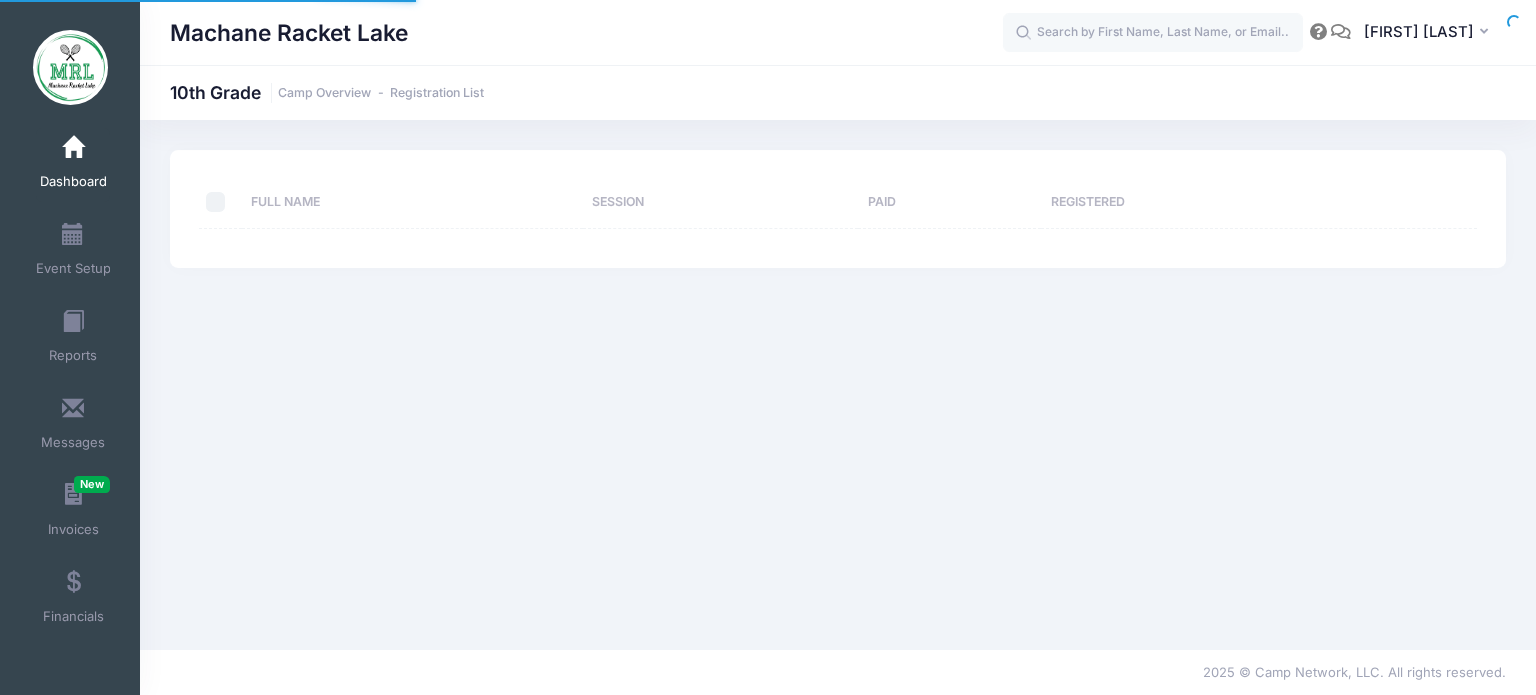 scroll, scrollTop: 0, scrollLeft: 0, axis: both 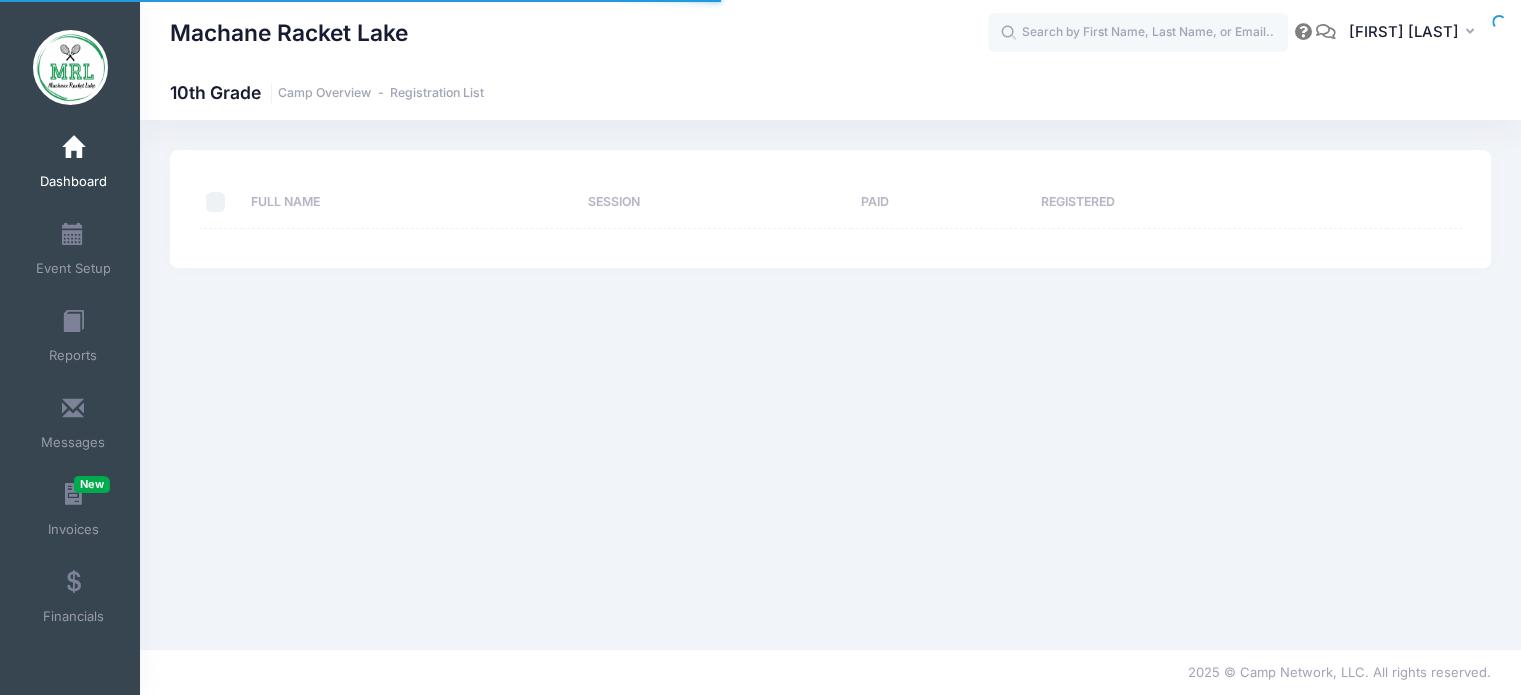 select on "10" 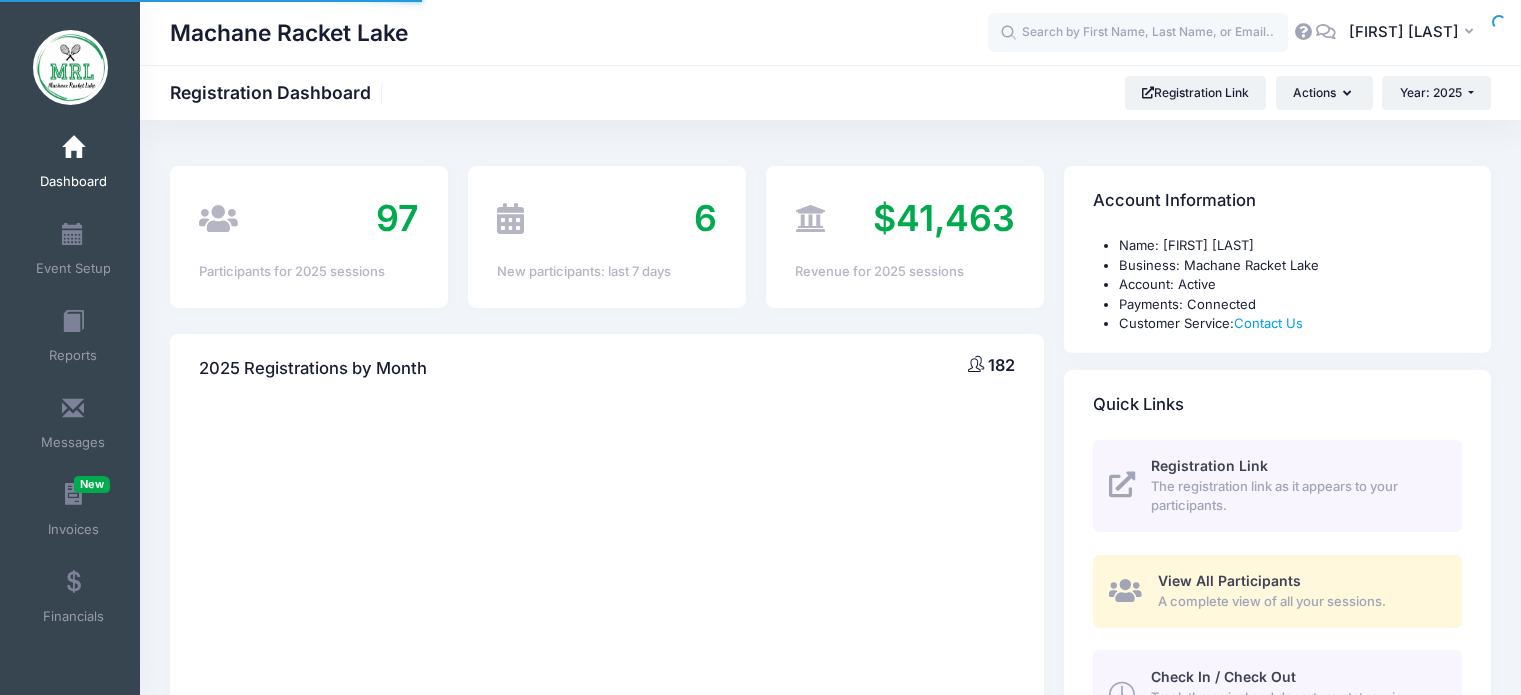 scroll, scrollTop: 0, scrollLeft: 0, axis: both 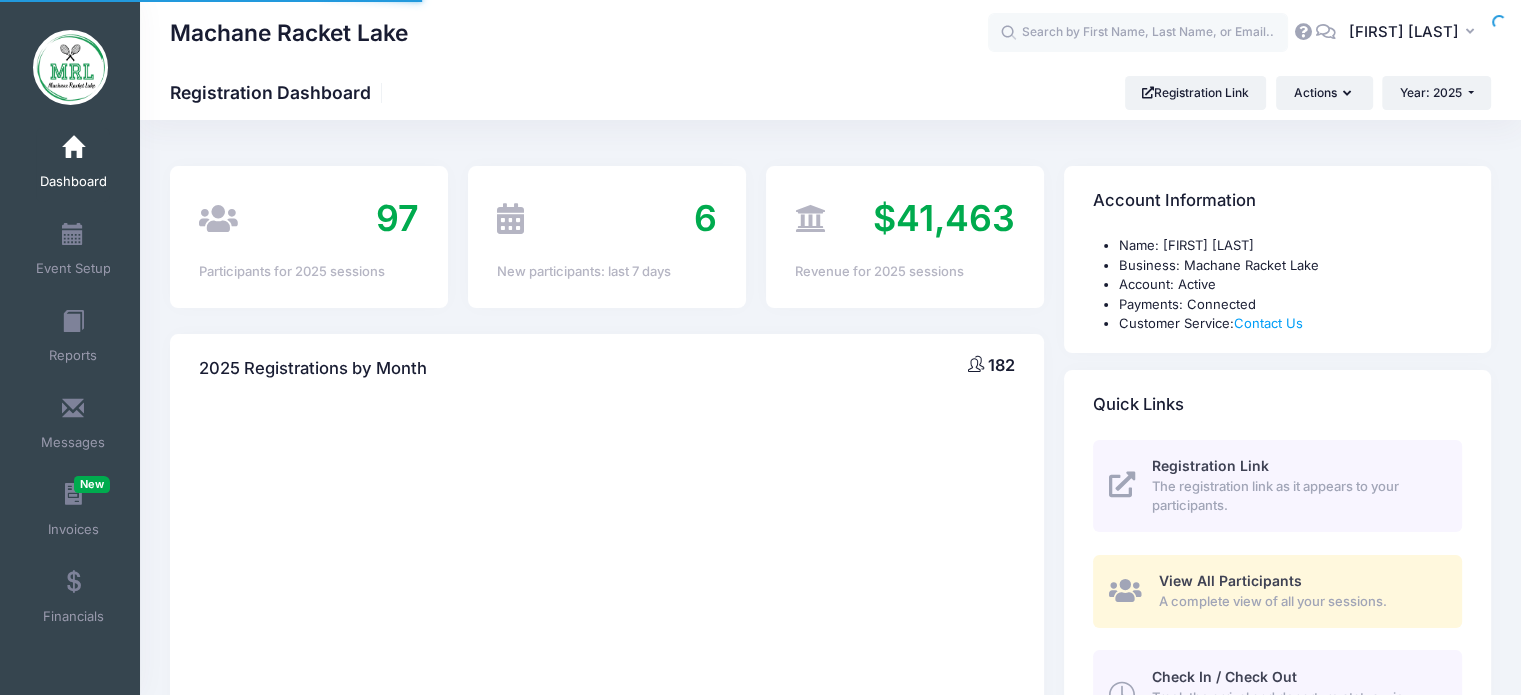 select 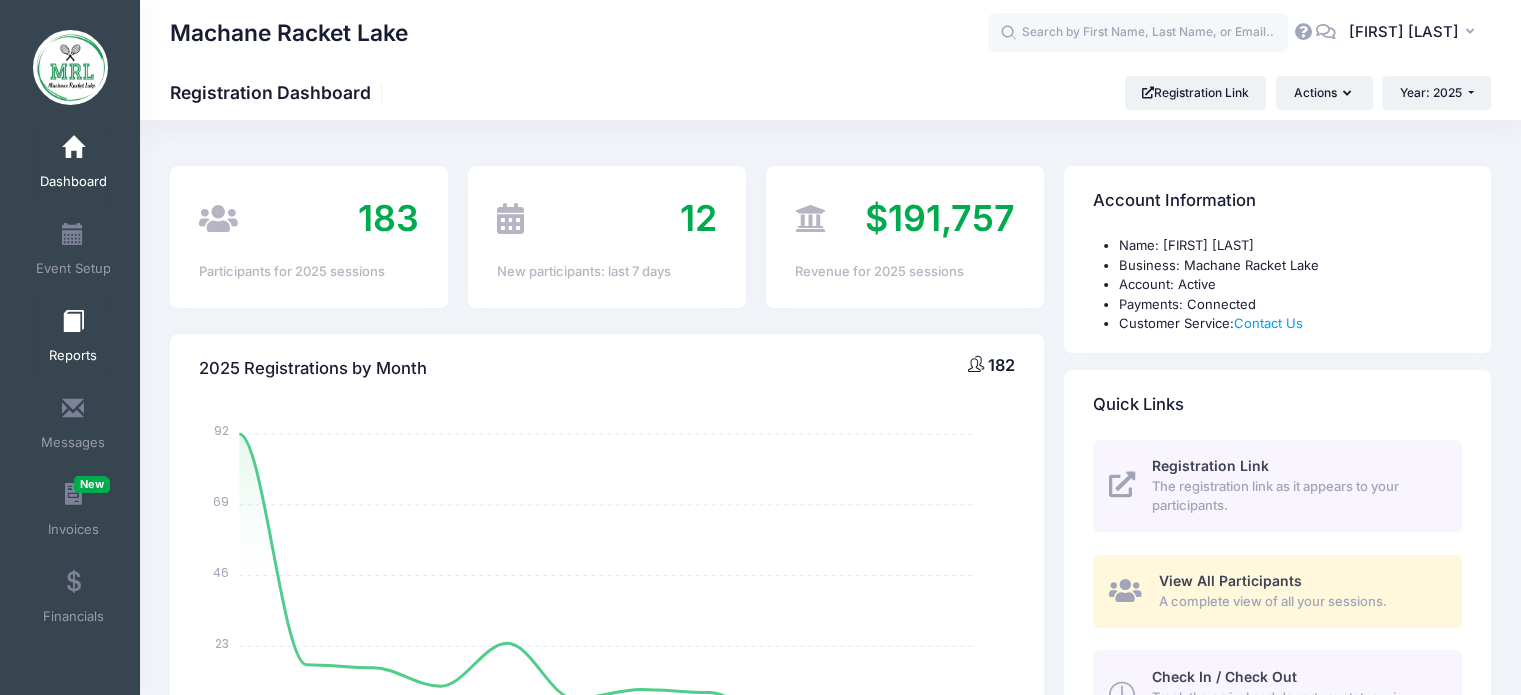 drag, startPoint x: 80, startPoint y: 383, endPoint x: 74, endPoint y: 351, distance: 32.55764 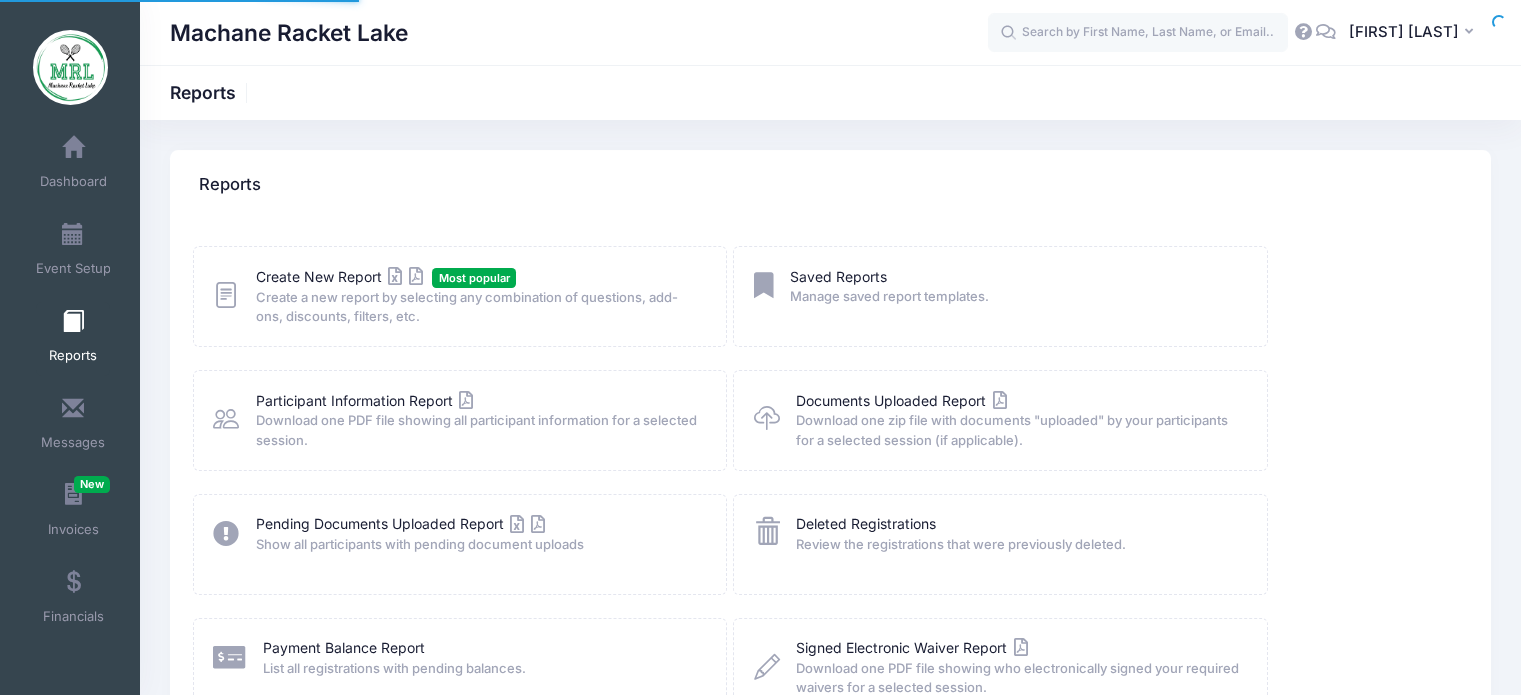 scroll, scrollTop: 0, scrollLeft: 0, axis: both 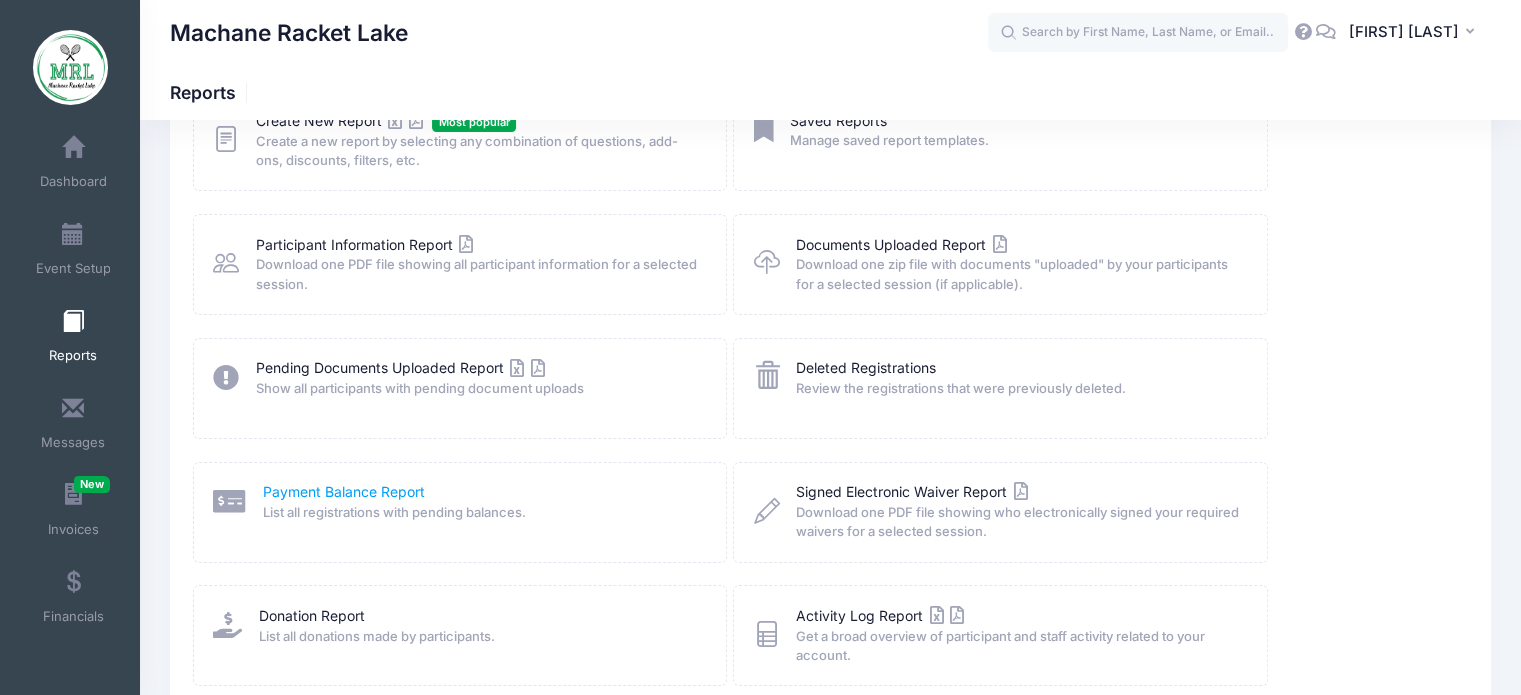 click on "Payment Balance Report" at bounding box center (344, 491) 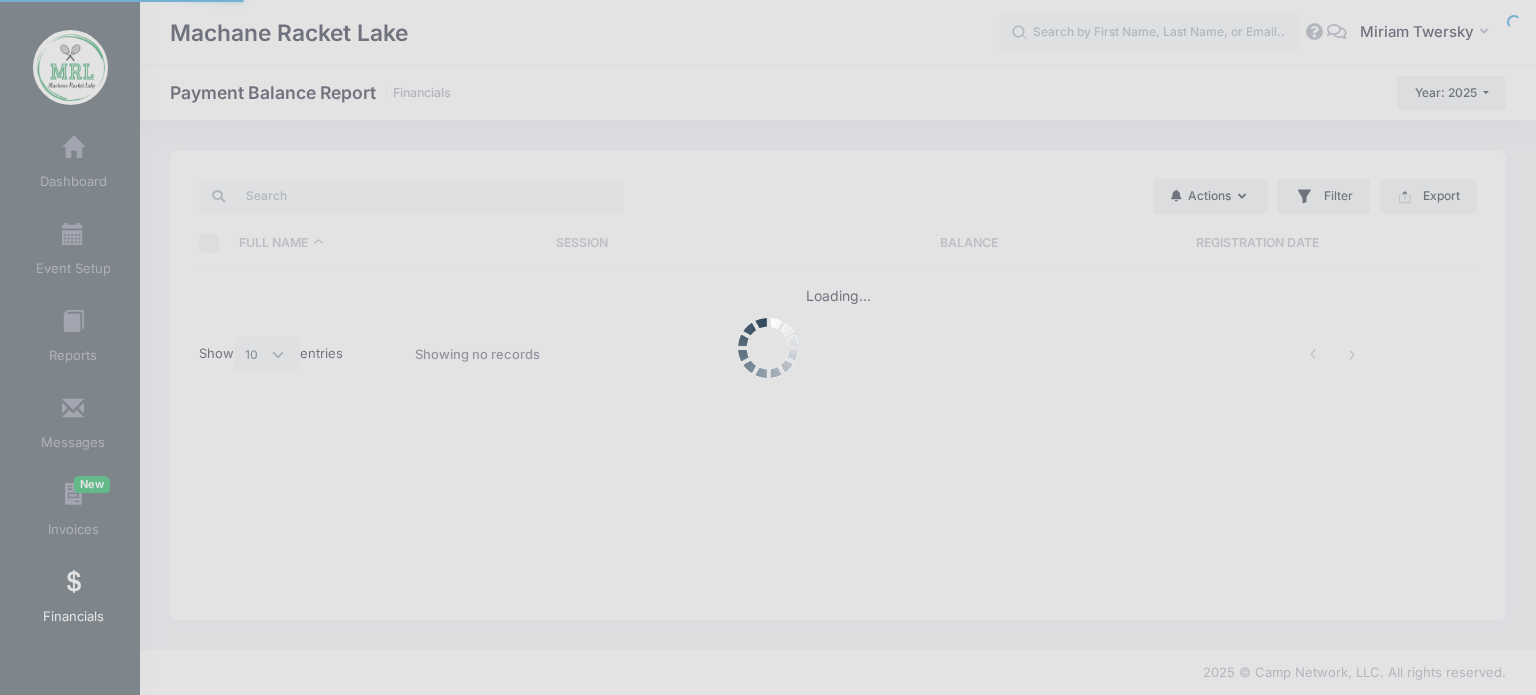 scroll, scrollTop: 0, scrollLeft: 0, axis: both 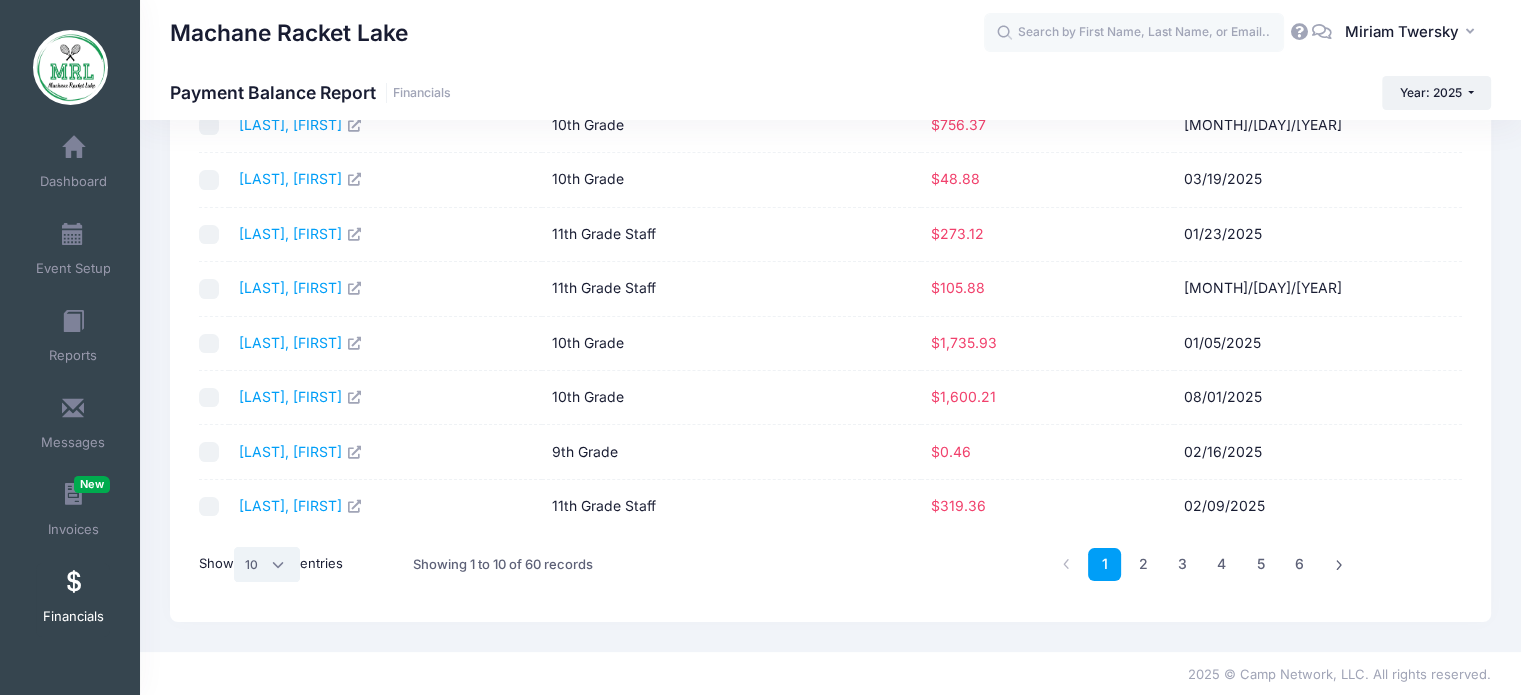 click on "All 10 25 50" at bounding box center [267, 564] 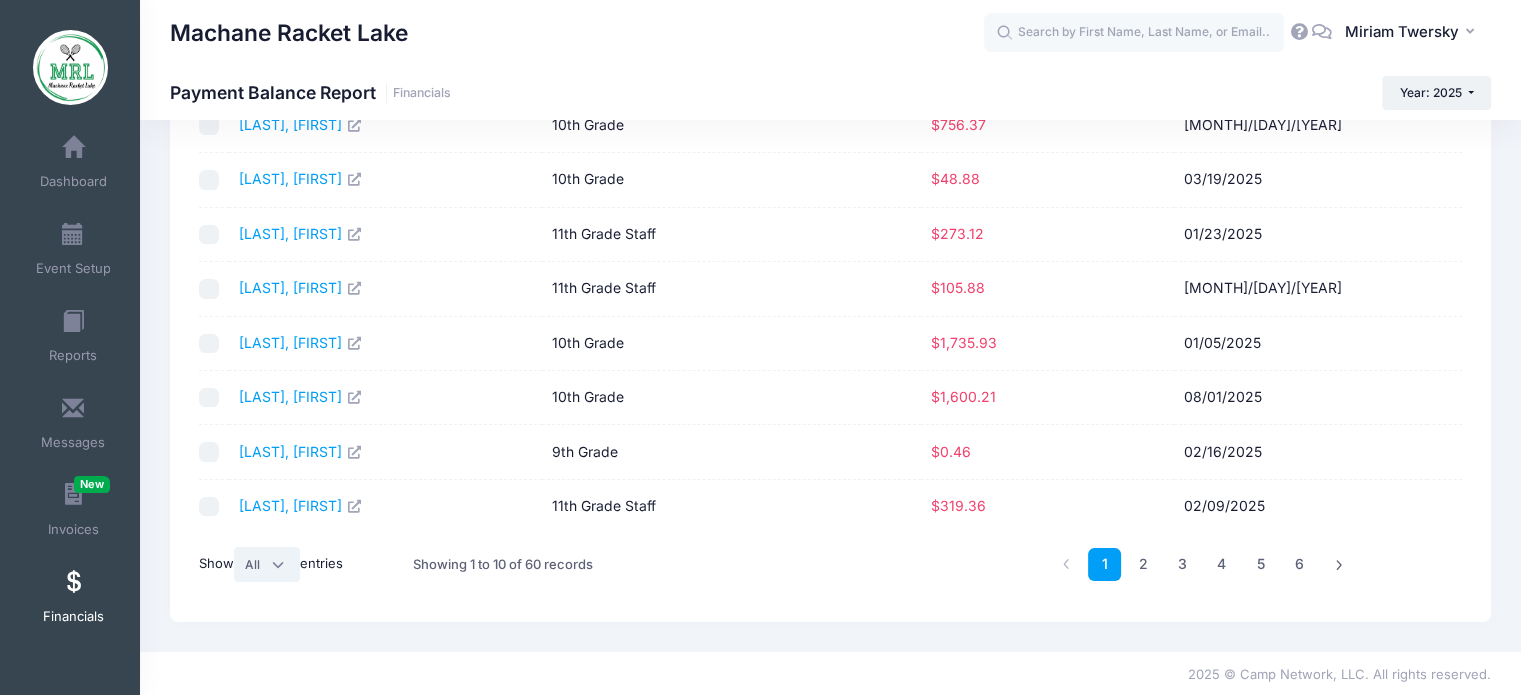 click on "All 10 25 50" at bounding box center (267, 564) 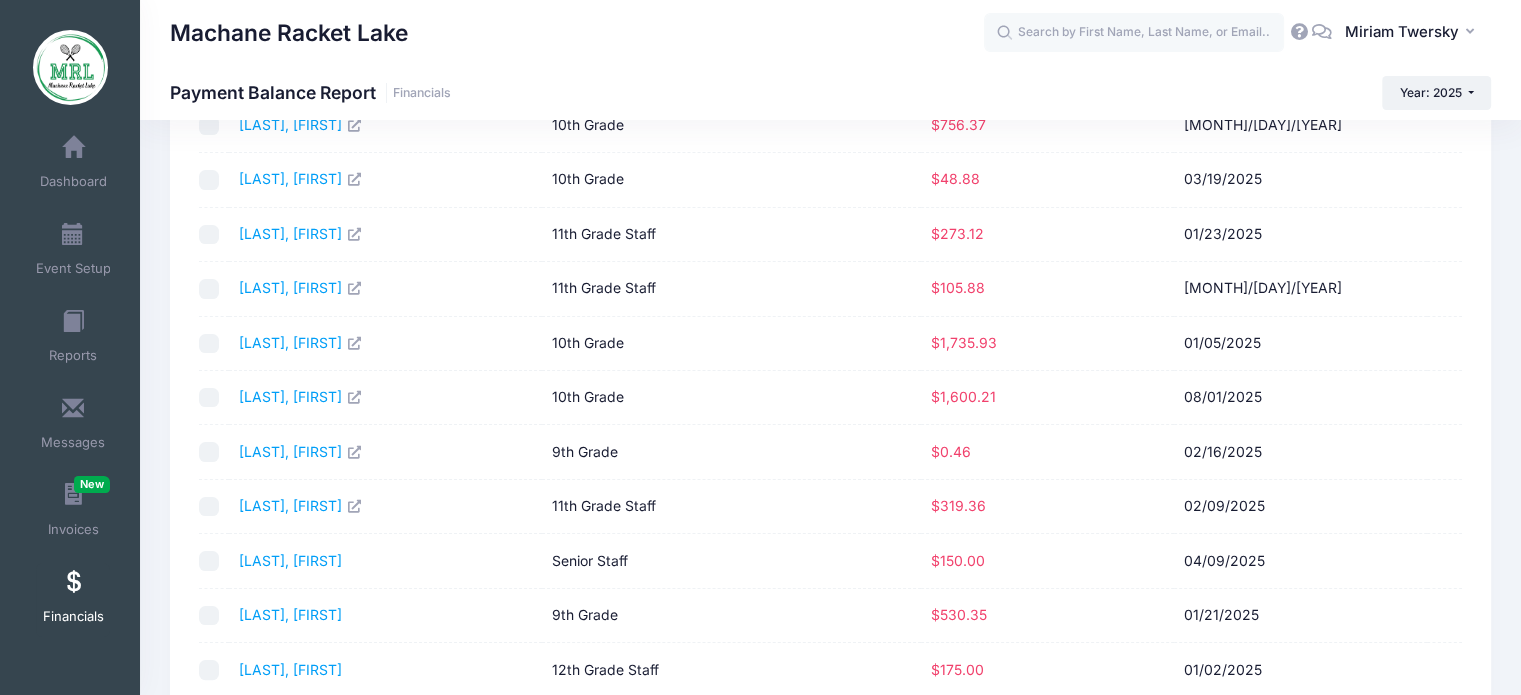 scroll, scrollTop: 0, scrollLeft: 0, axis: both 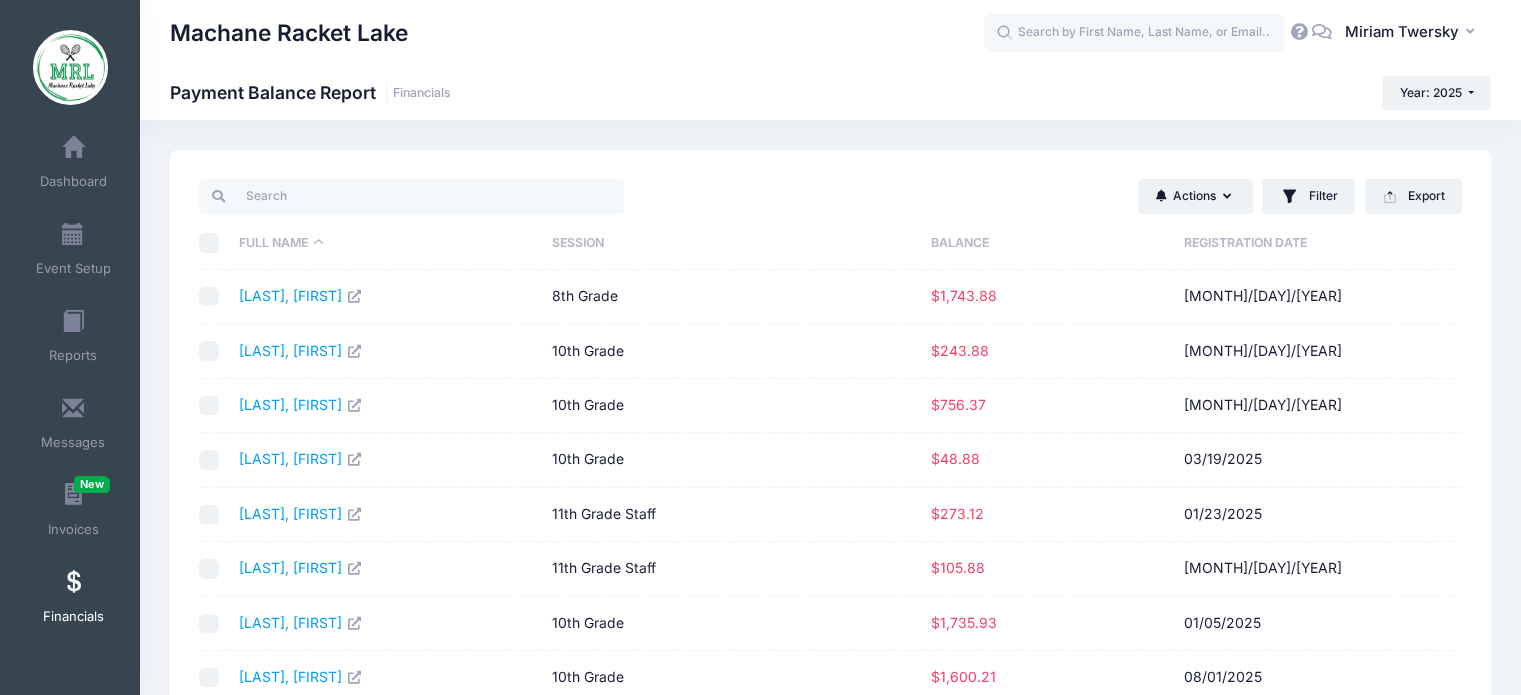 click on "Balance" at bounding box center [1047, 243] 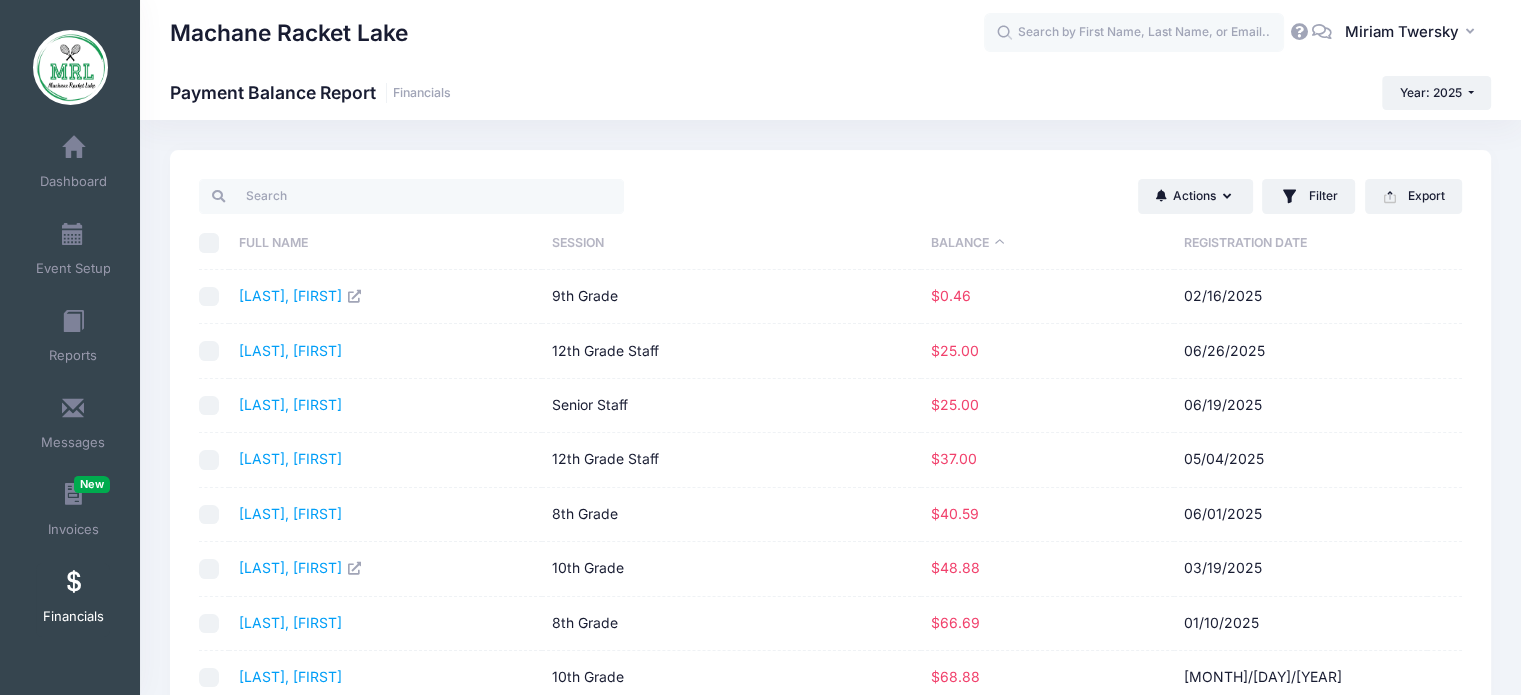 click on "Balance" at bounding box center (1047, 243) 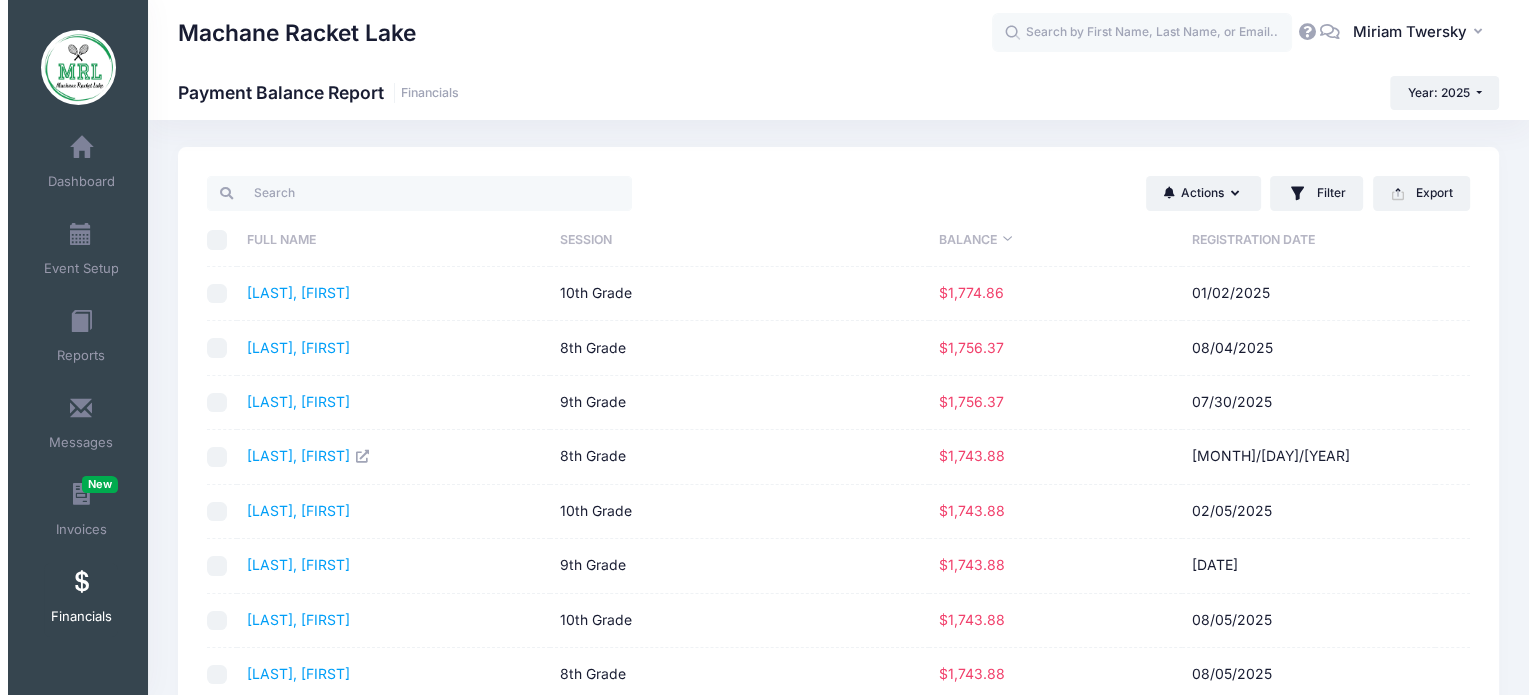 scroll, scrollTop: 0, scrollLeft: 0, axis: both 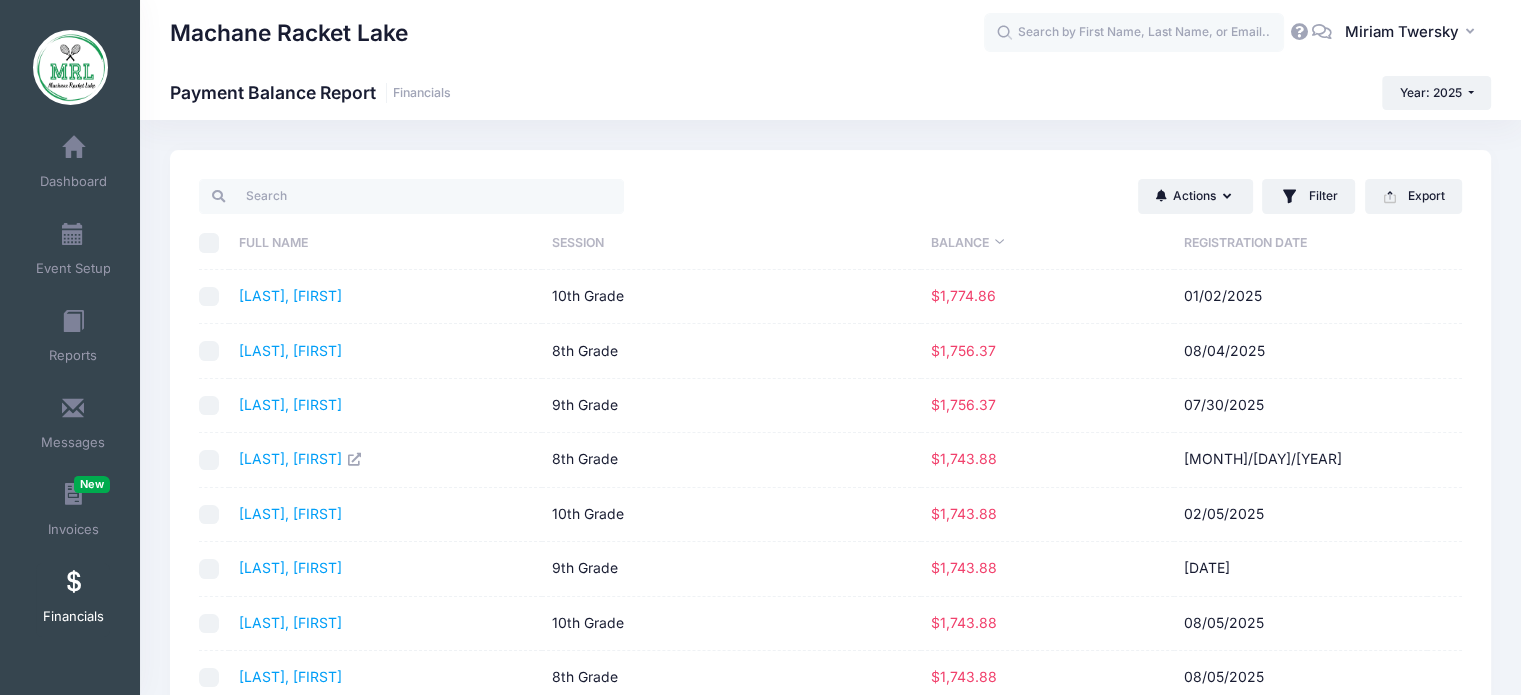 drag, startPoint x: 461, startPoint y: 219, endPoint x: 452, endPoint y: 207, distance: 15 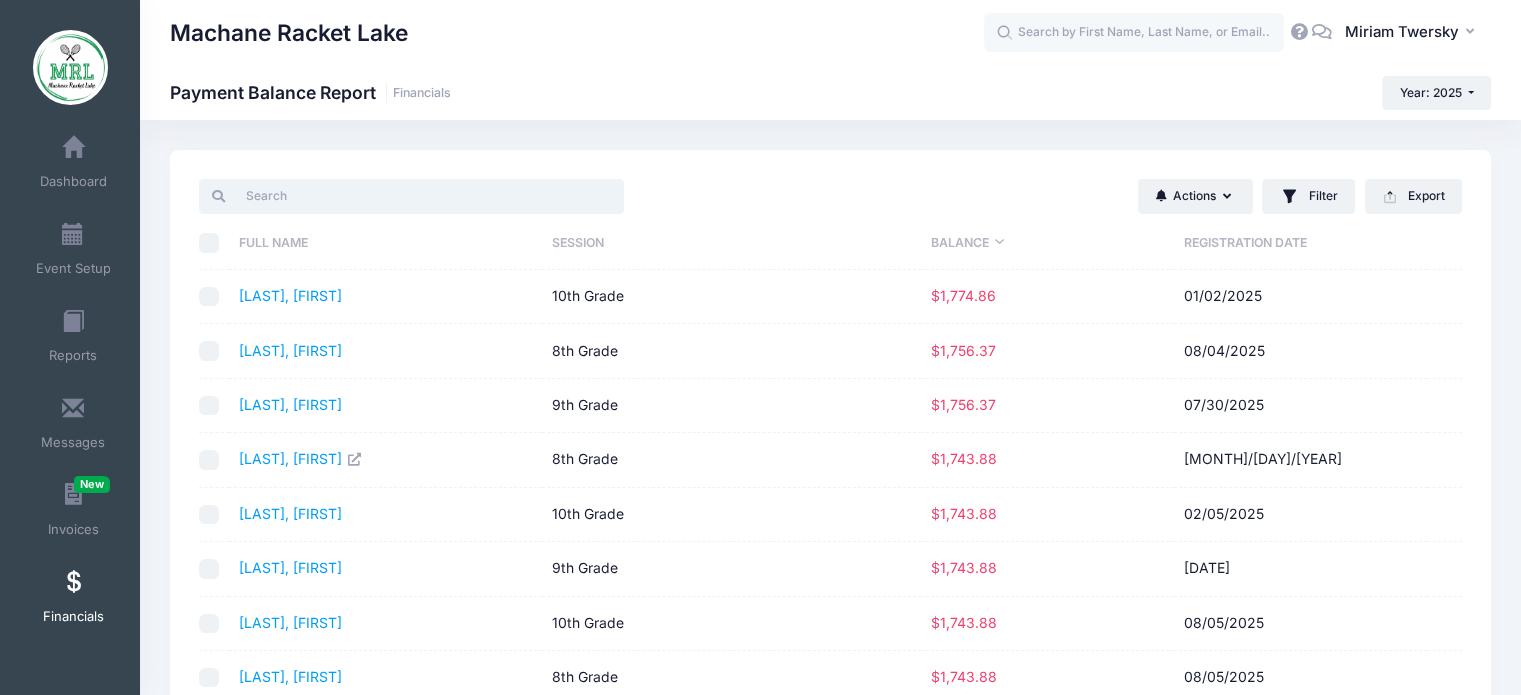 click at bounding box center (411, 196) 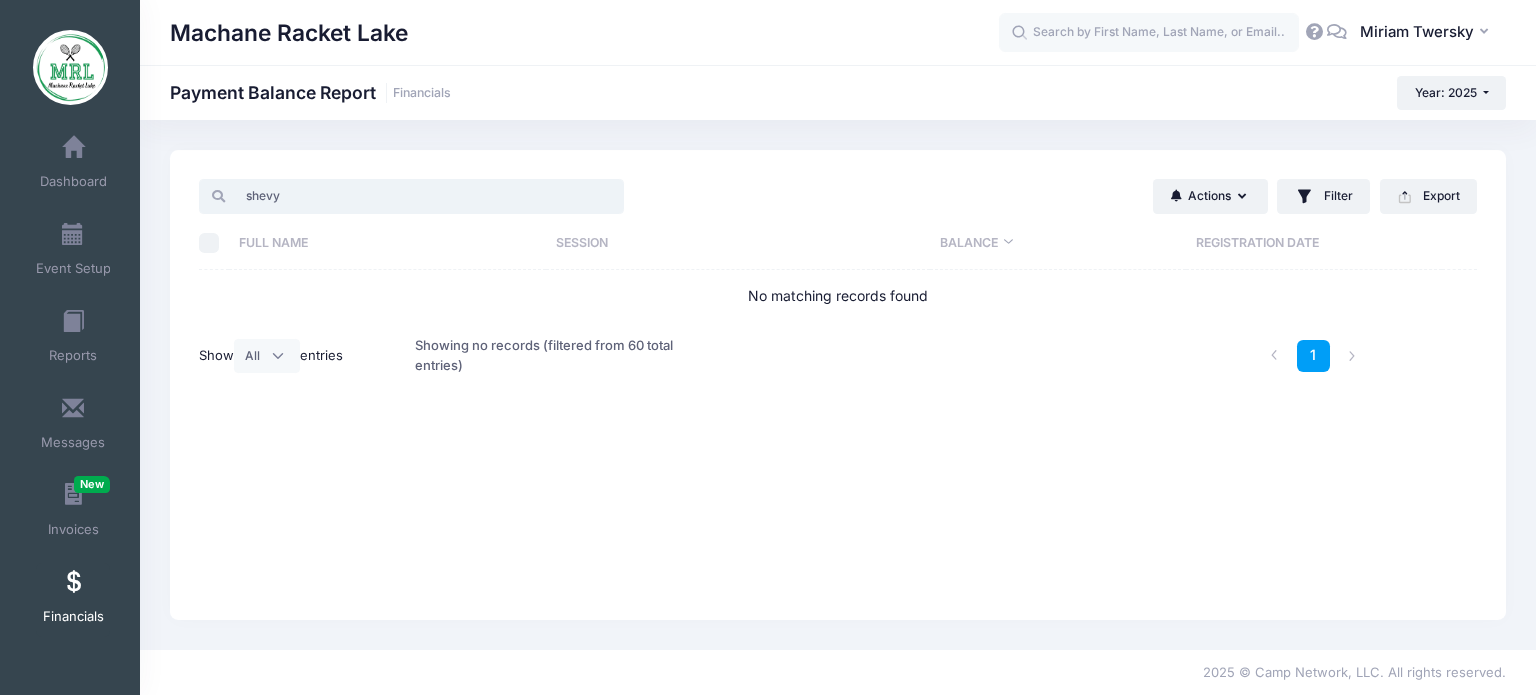 type on "shevy" 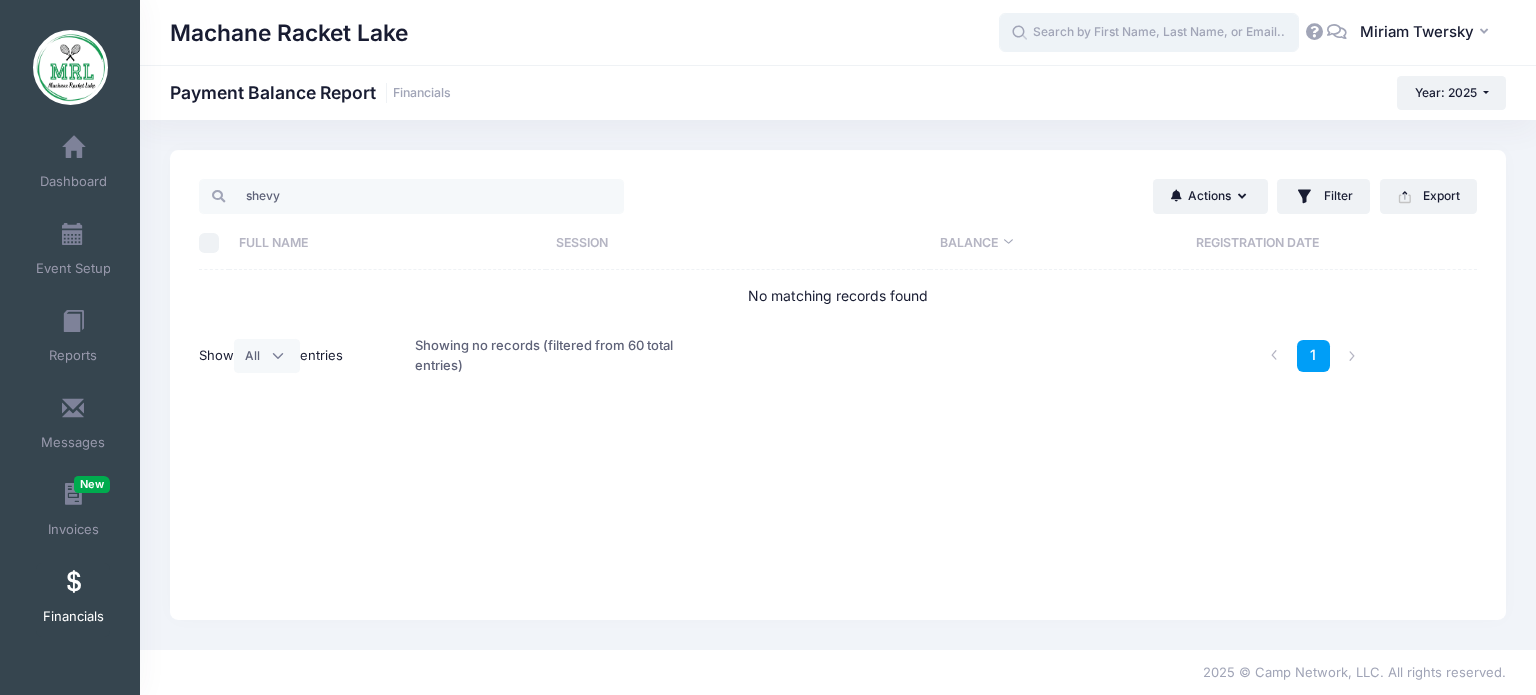 click at bounding box center [1149, 33] 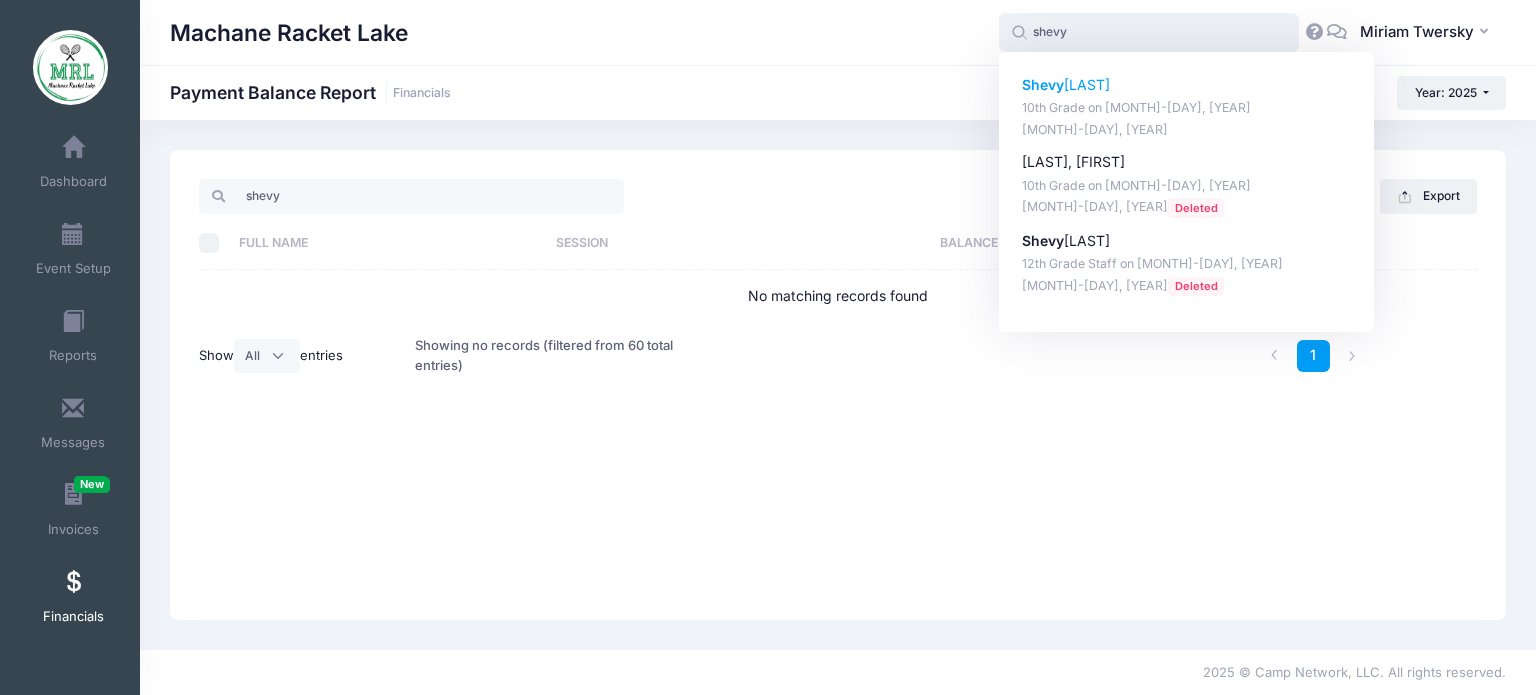 click on "Shevy  Herskowitz" at bounding box center (1187, 85) 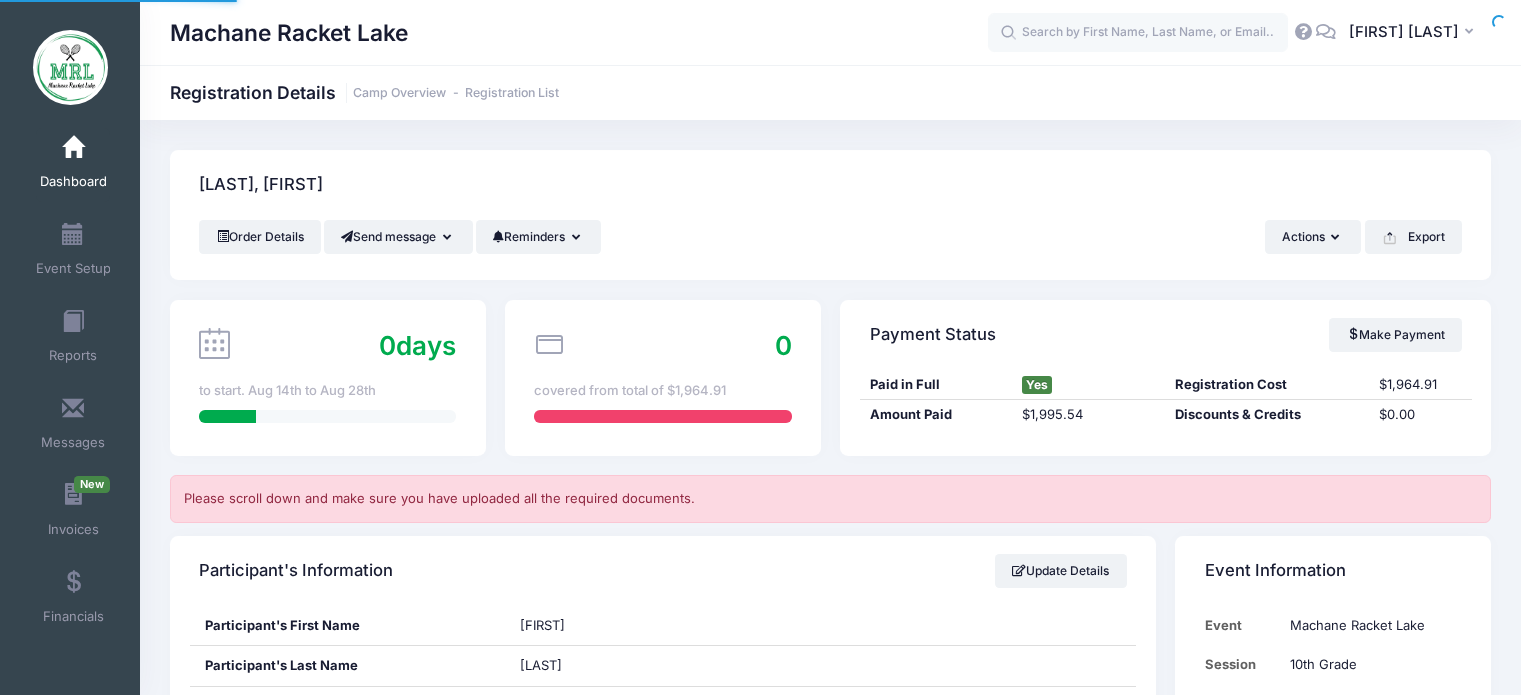 scroll, scrollTop: 0, scrollLeft: 0, axis: both 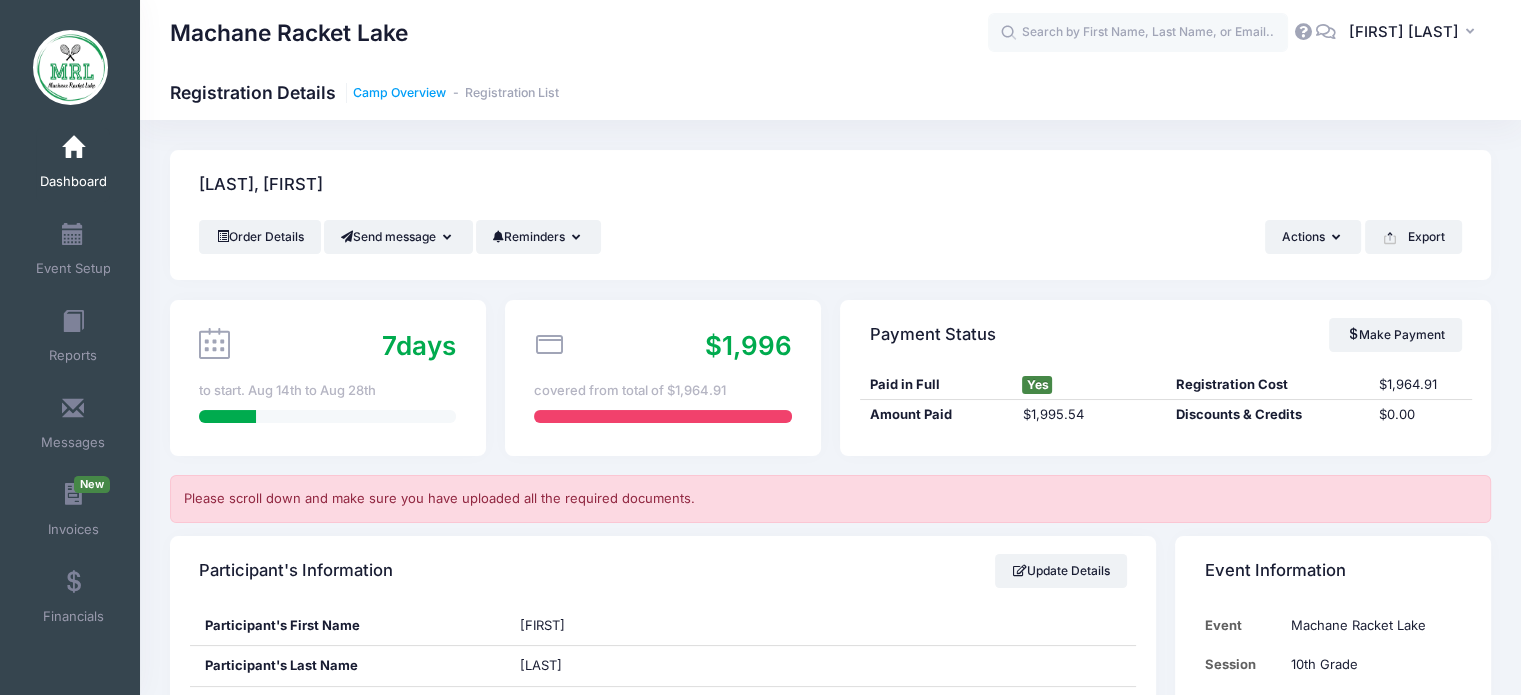 click on "Camp Overview" at bounding box center (399, 93) 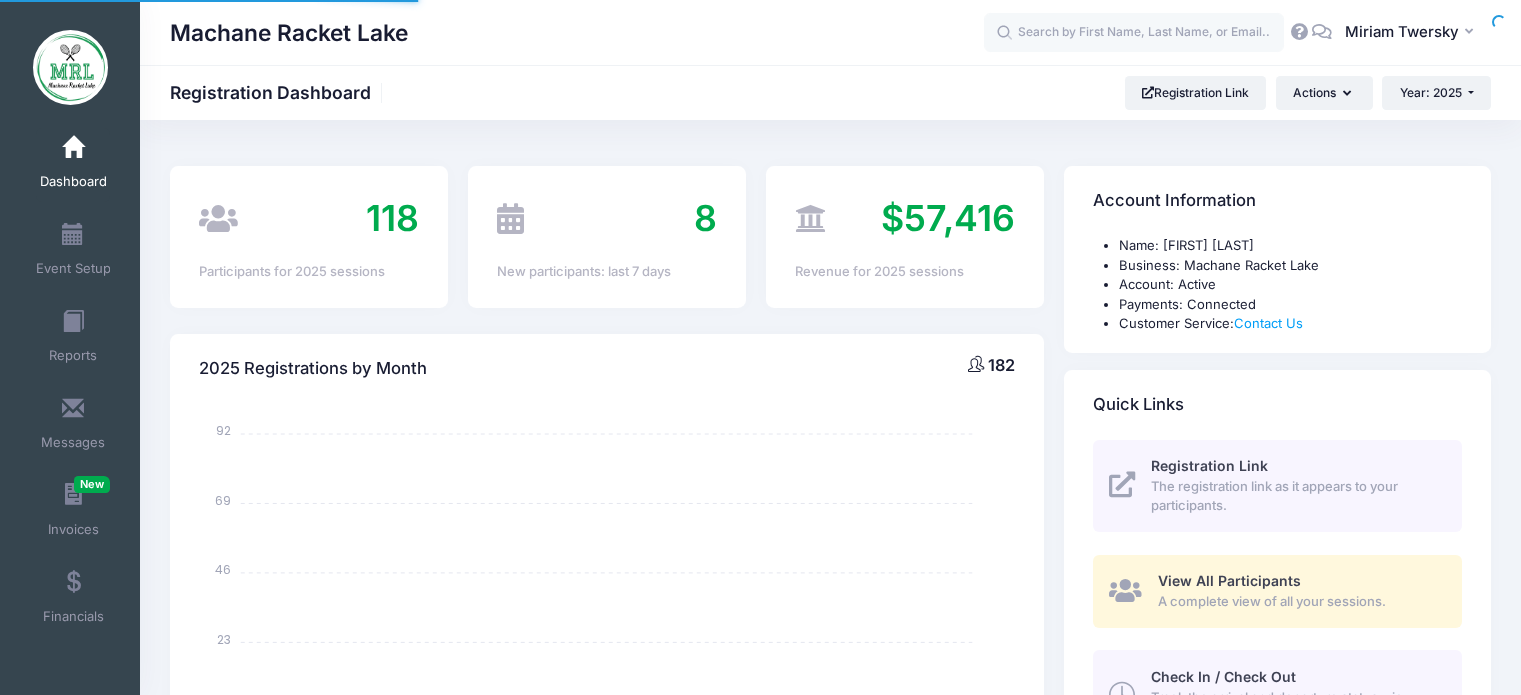 scroll, scrollTop: 0, scrollLeft: 0, axis: both 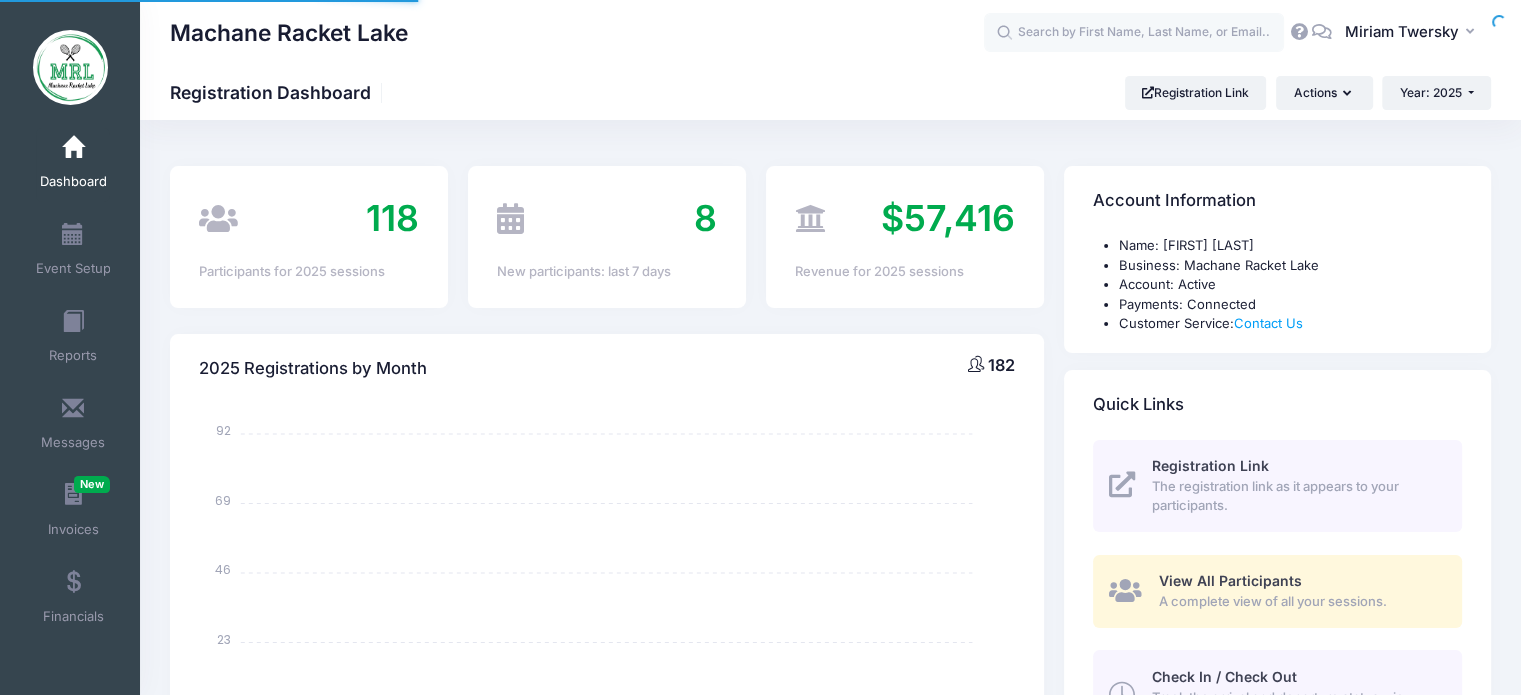 select 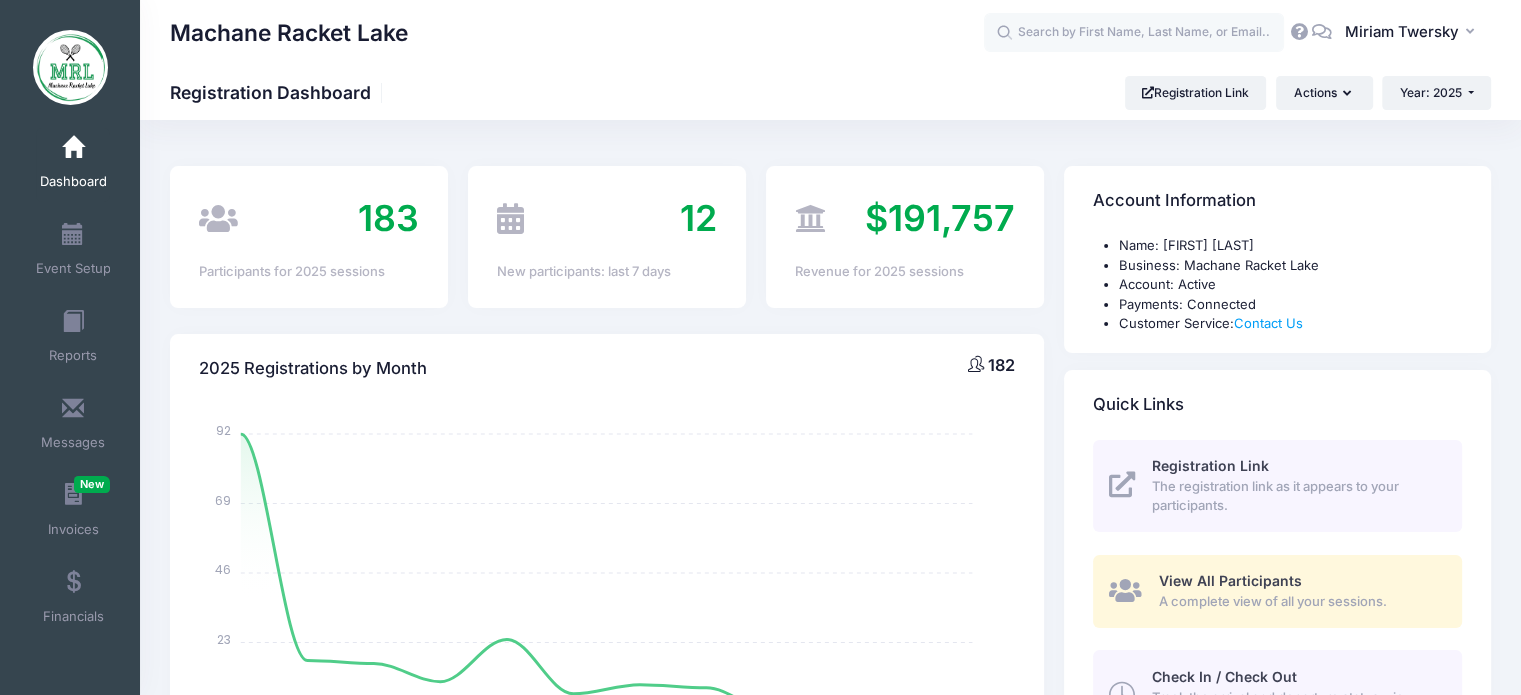 click on "A complete view of all your sessions." at bounding box center (1298, 602) 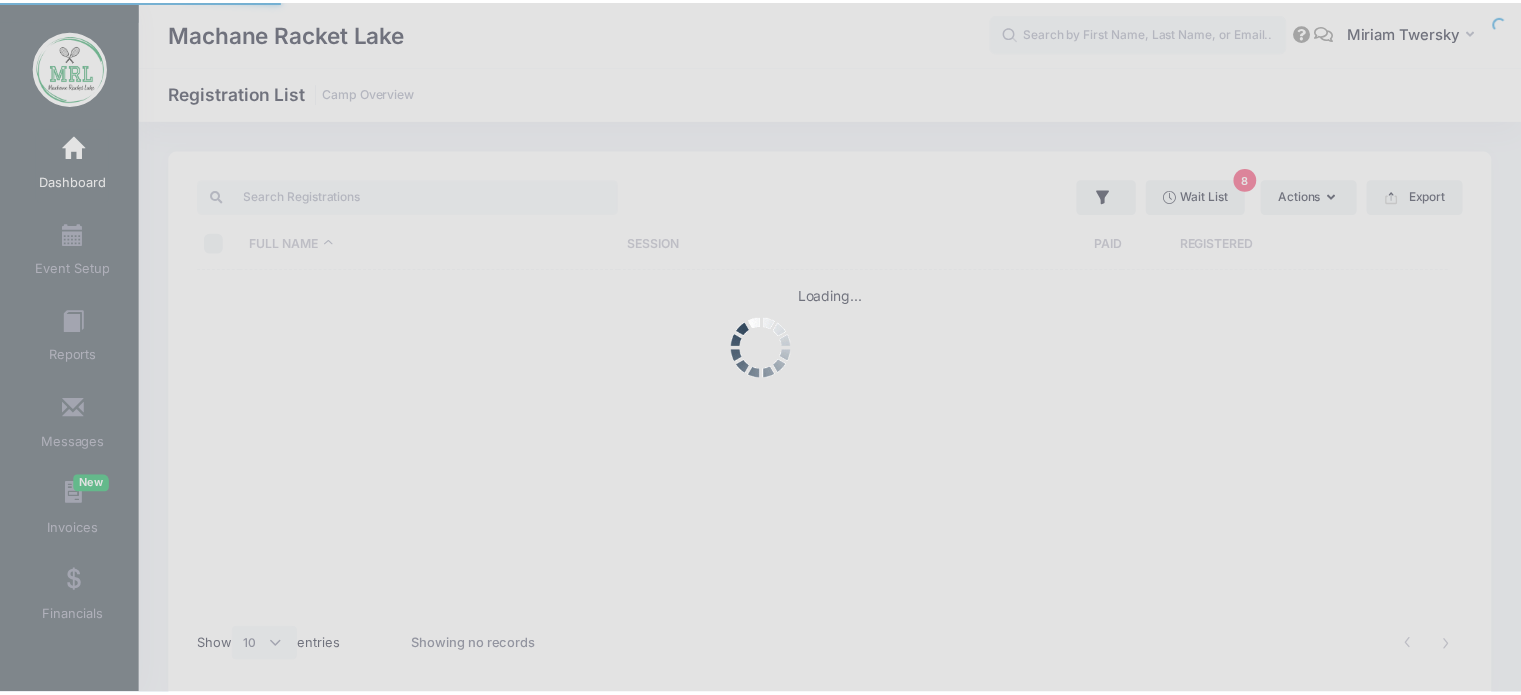 scroll, scrollTop: 0, scrollLeft: 0, axis: both 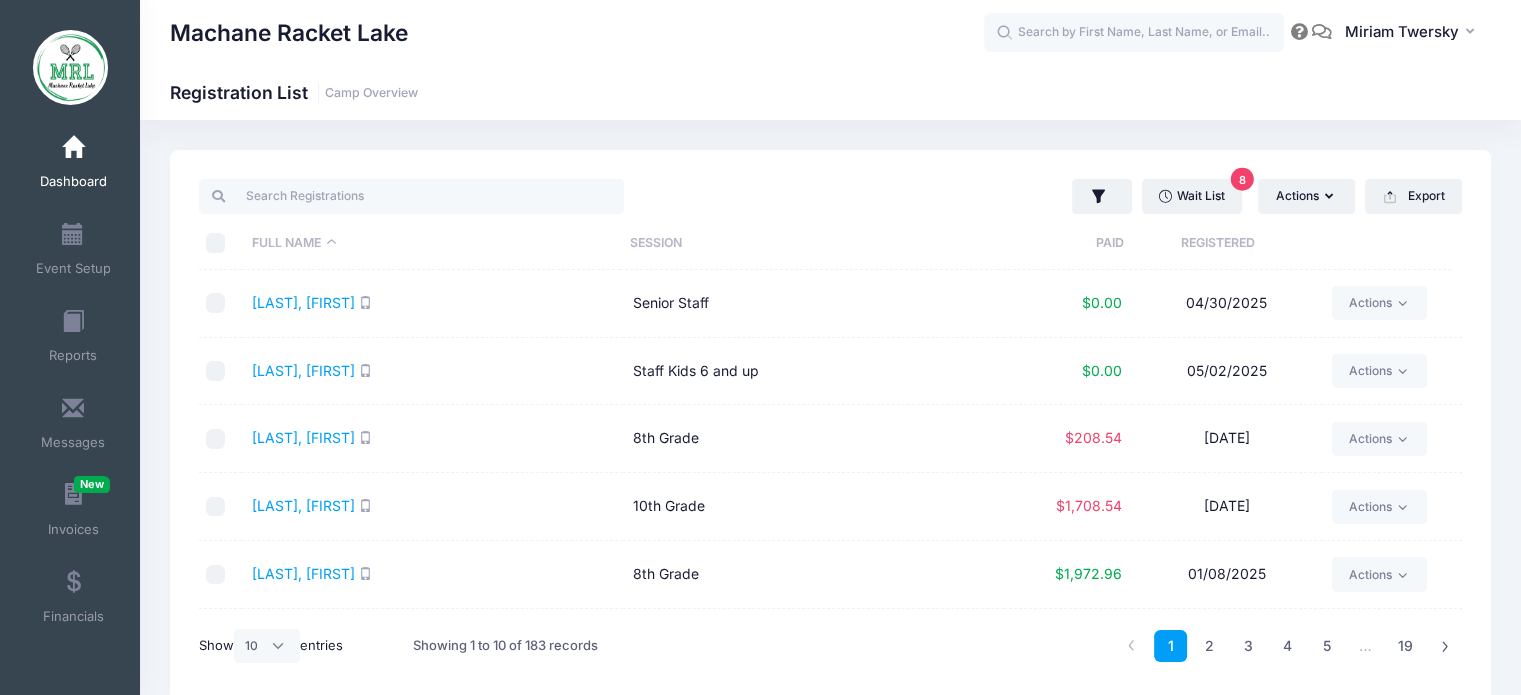 click on "Paid" at bounding box center (1061, 243) 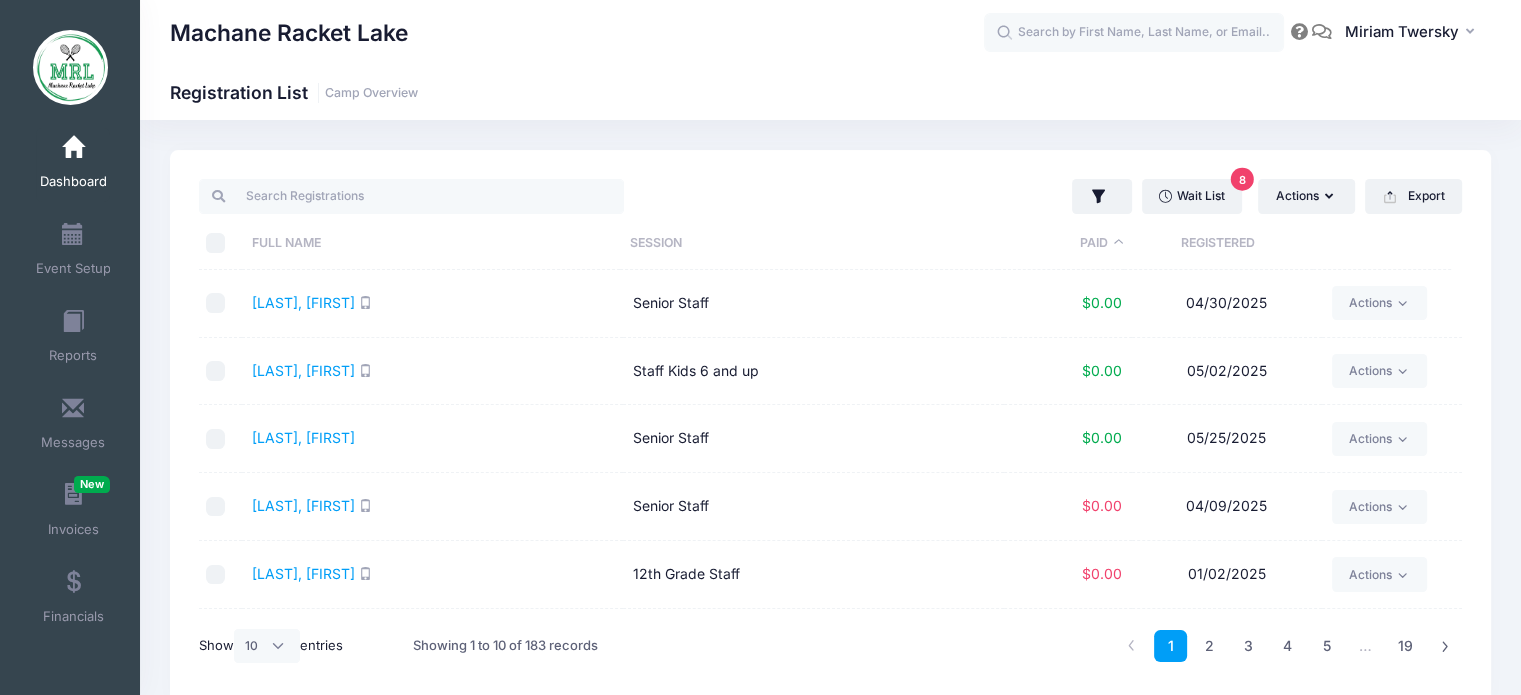 click on "Paid" at bounding box center [1061, 243] 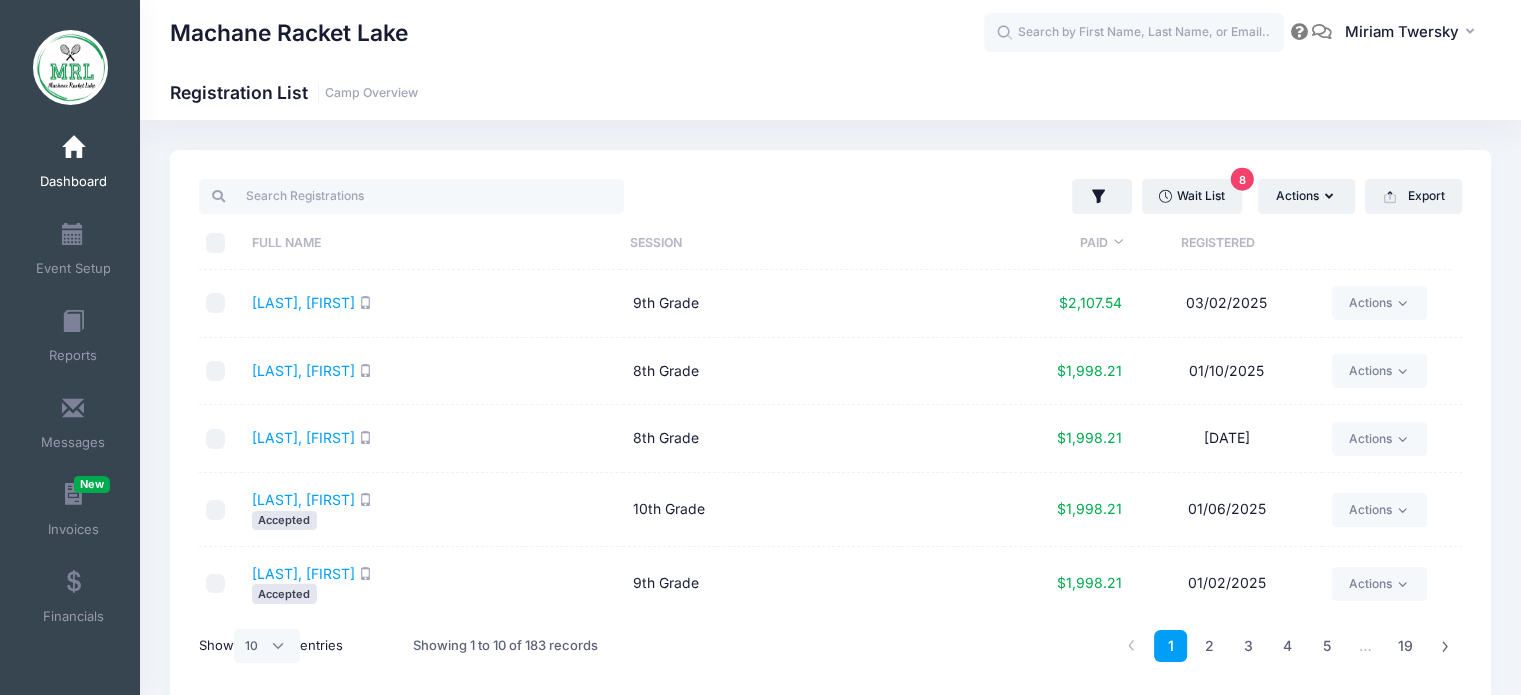 click on "Paid" at bounding box center [1061, 243] 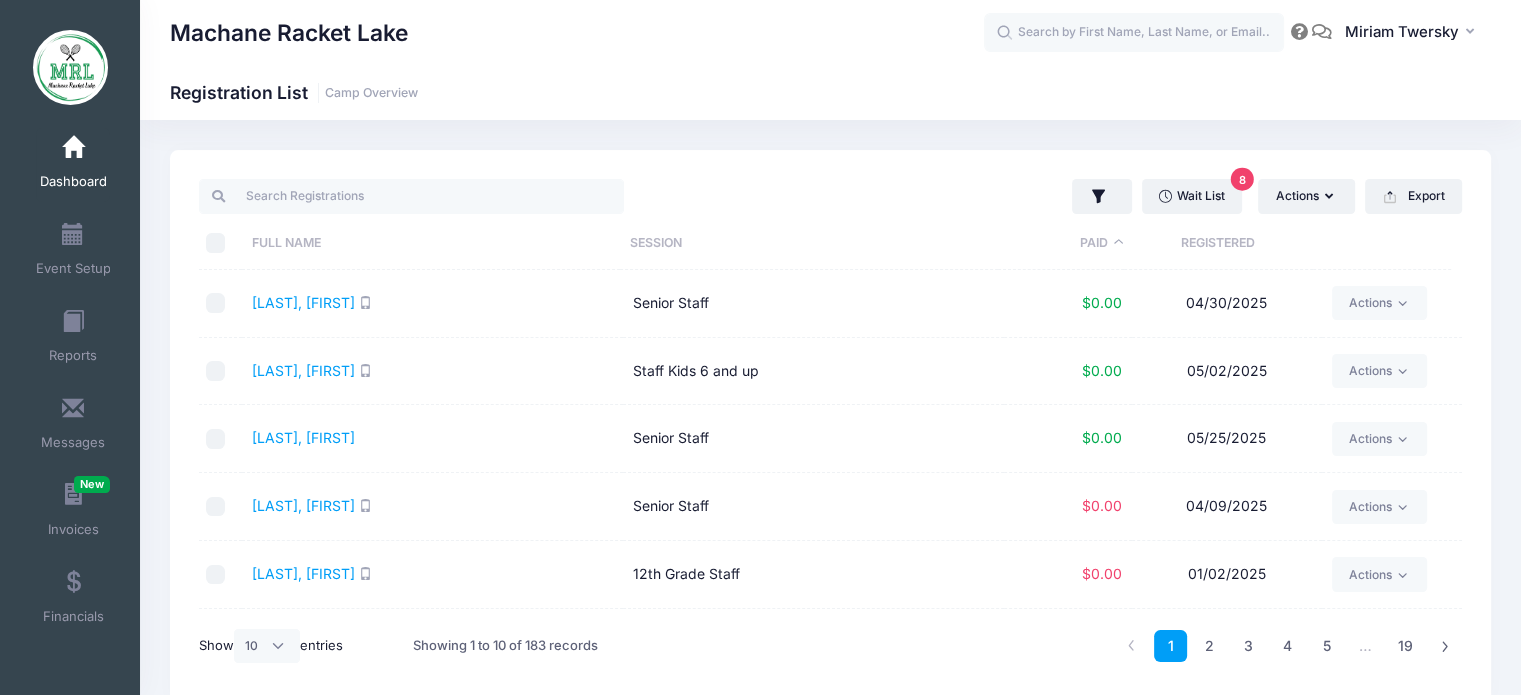 click on "Paid" at bounding box center (1061, 243) 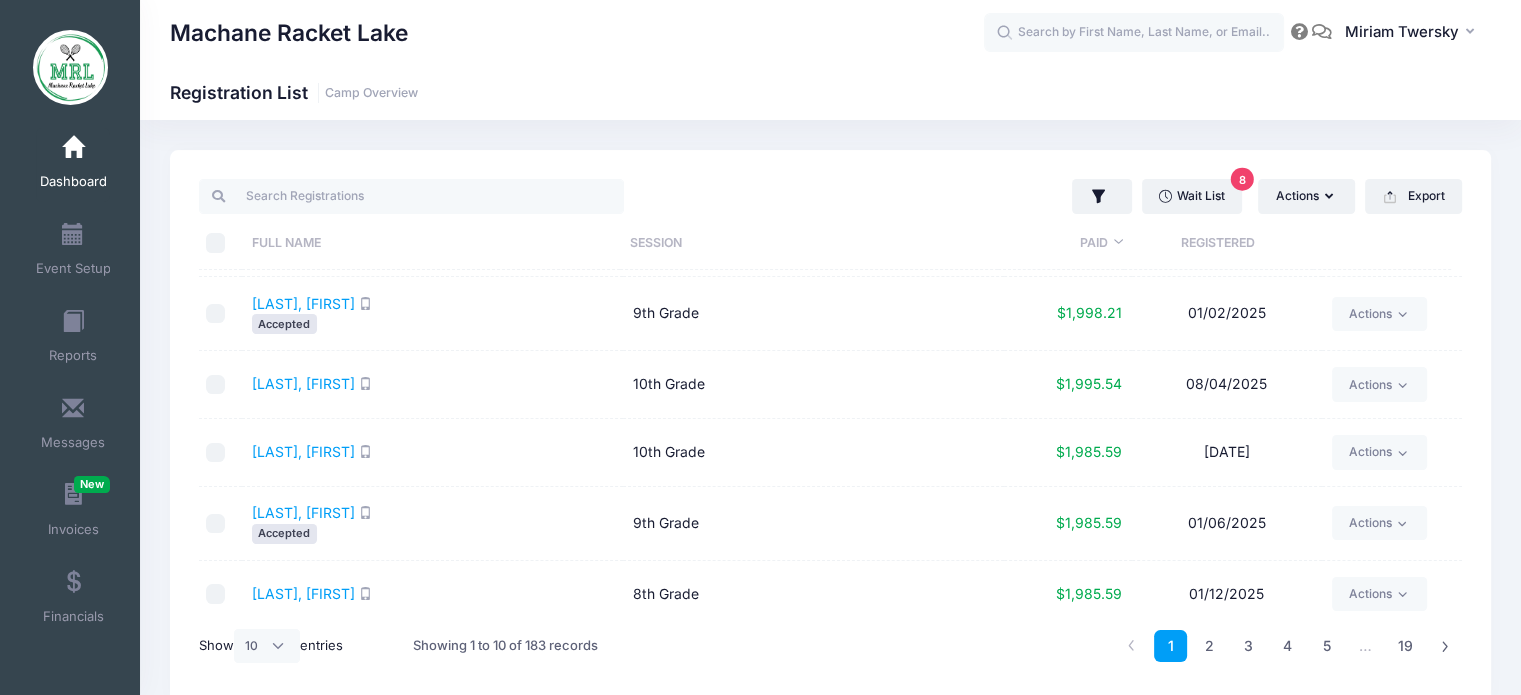 scroll, scrollTop: 348, scrollLeft: 0, axis: vertical 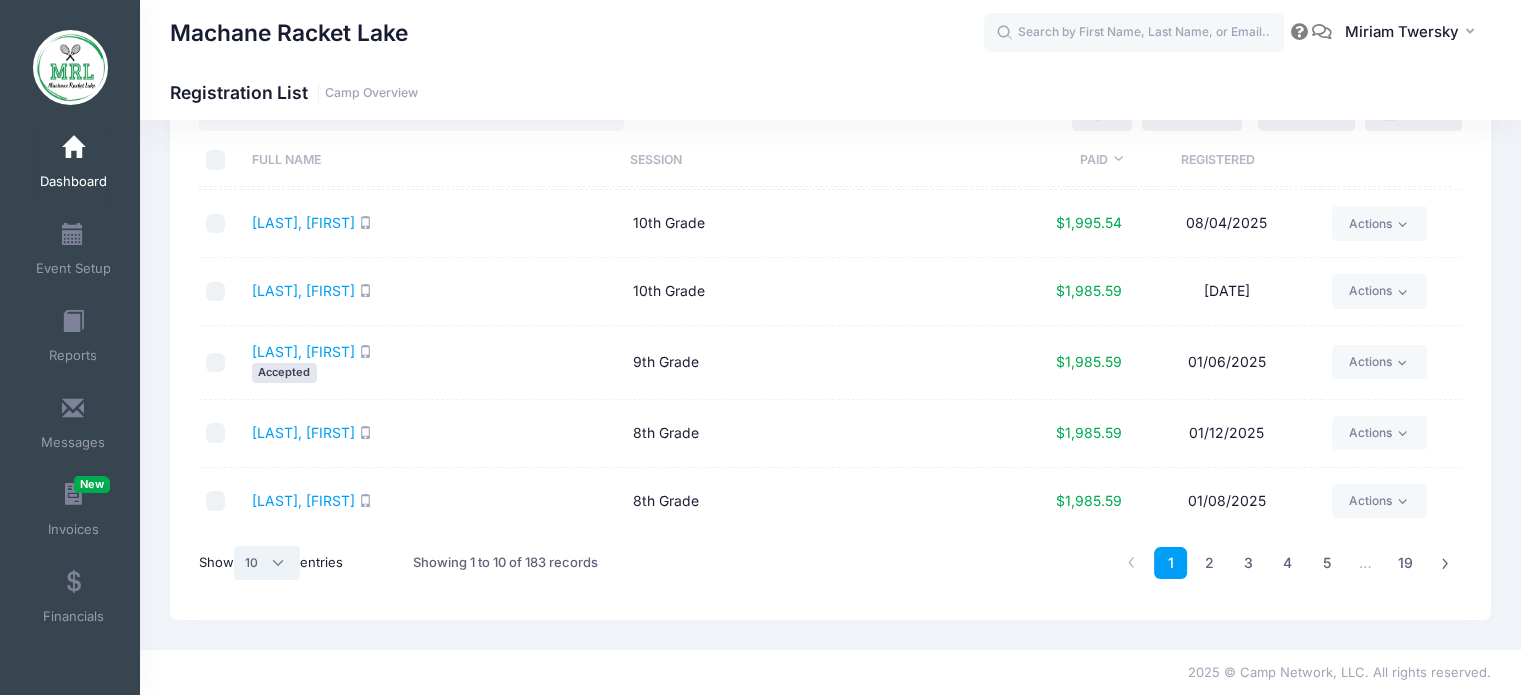 click on "All 10 25 50" at bounding box center (267, 563) 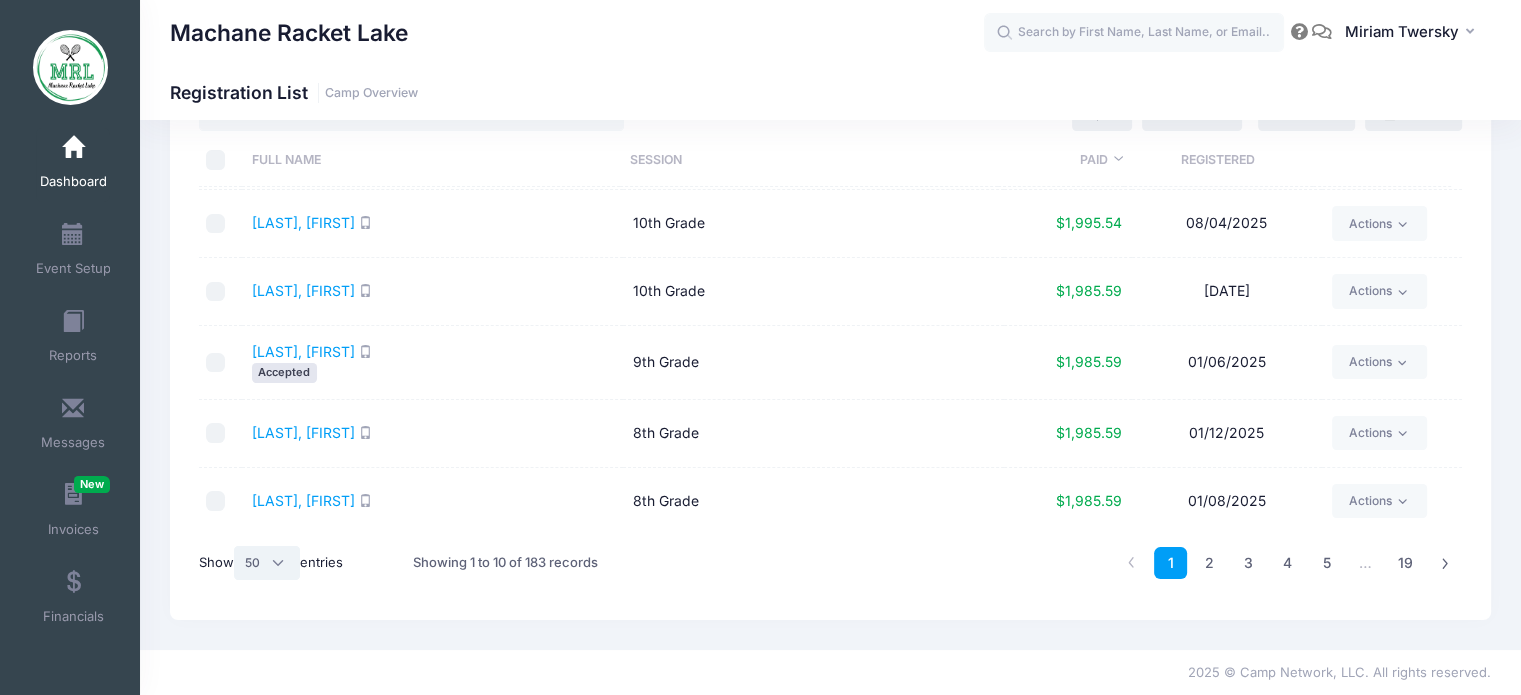 click on "All 10 25 50" at bounding box center (267, 563) 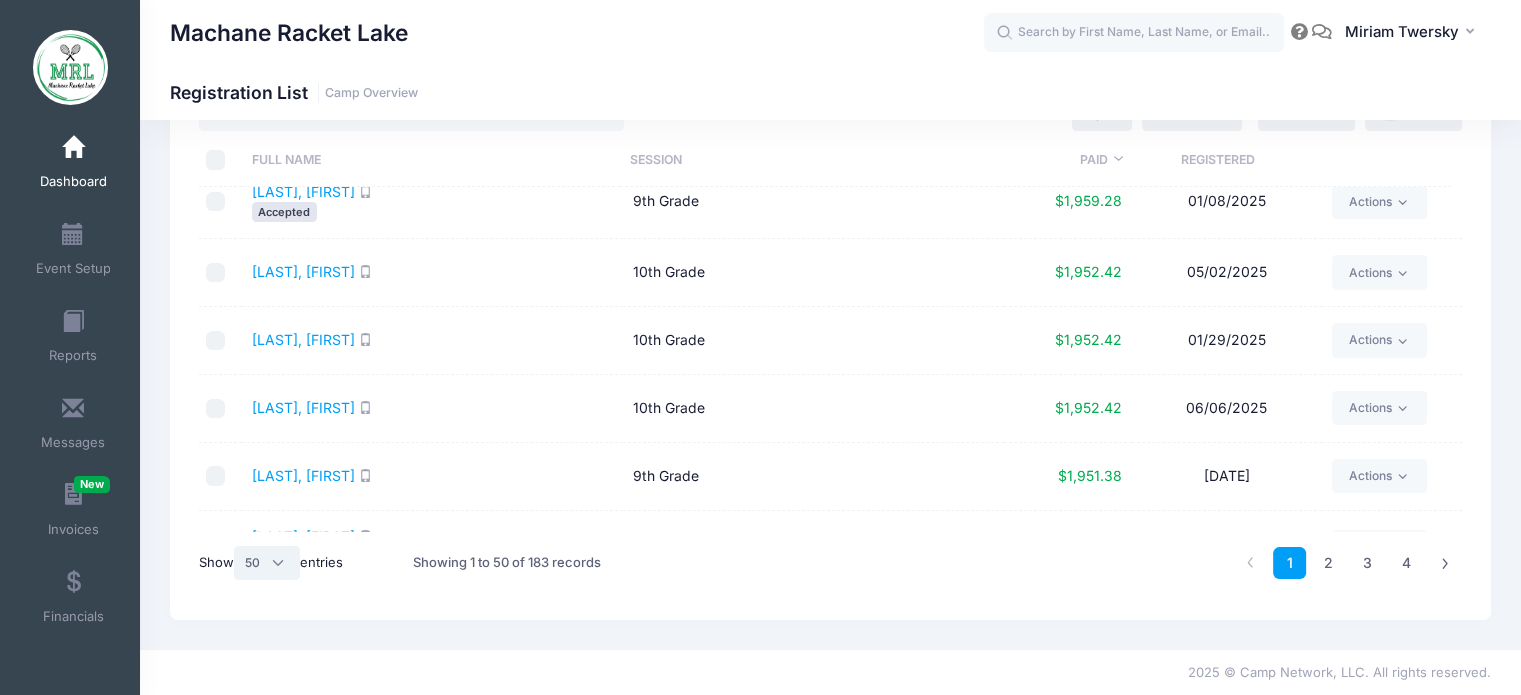 scroll, scrollTop: 3104, scrollLeft: 0, axis: vertical 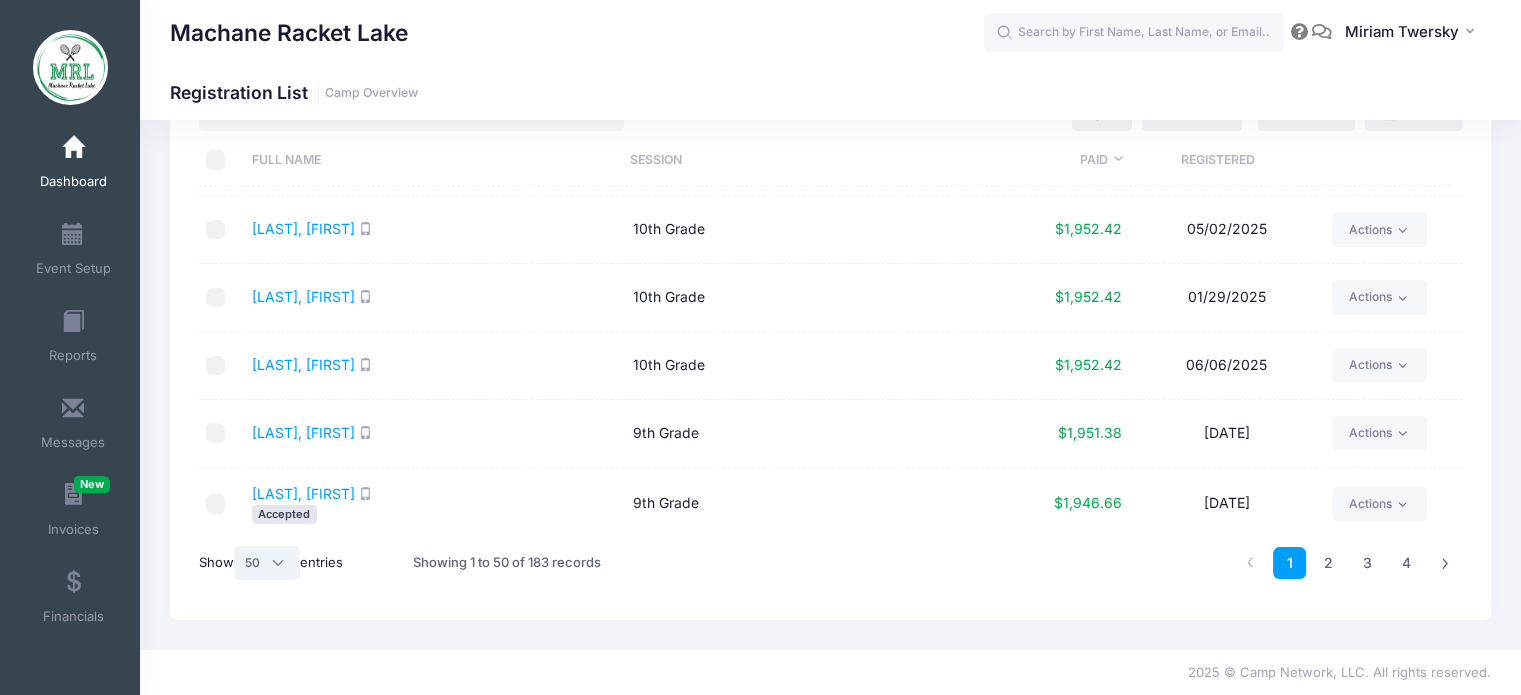 click on "All 10 25 50" at bounding box center [267, 563] 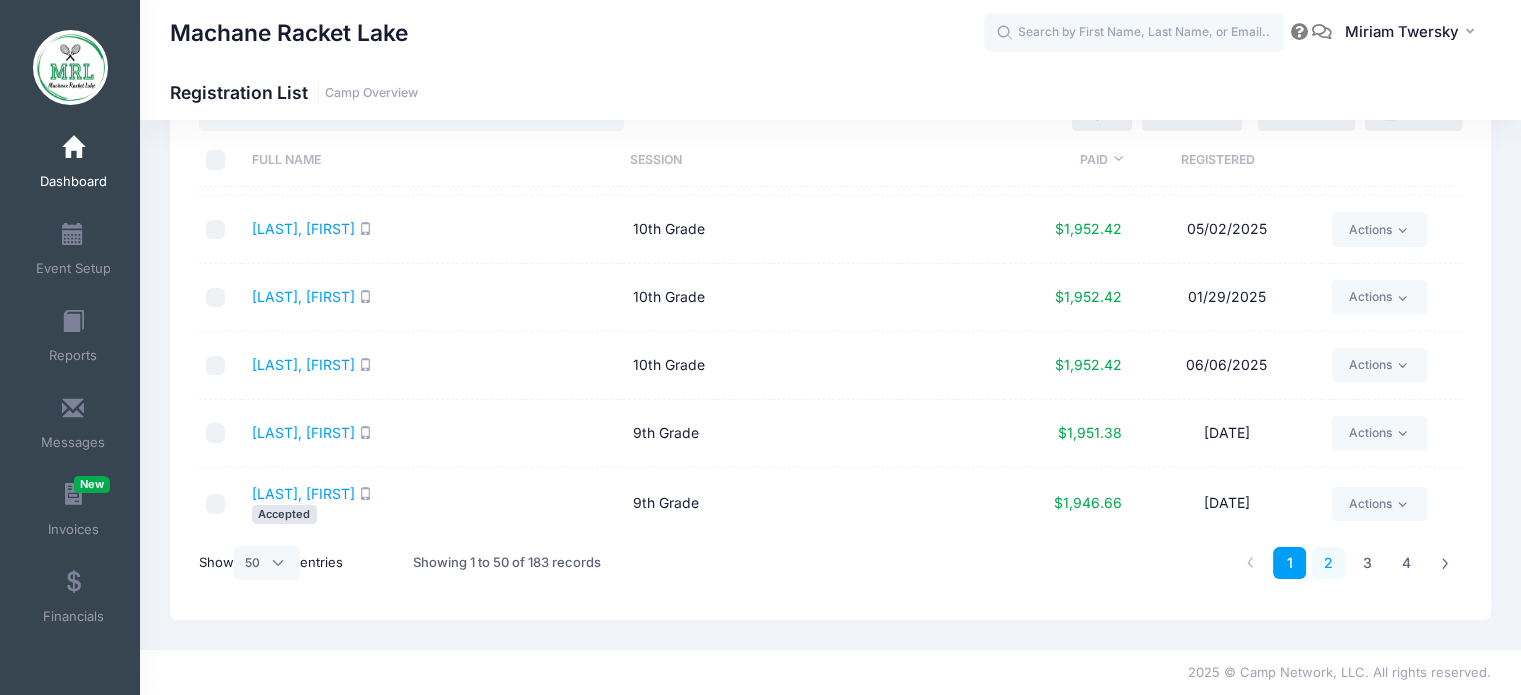 click on "2" at bounding box center [1328, 563] 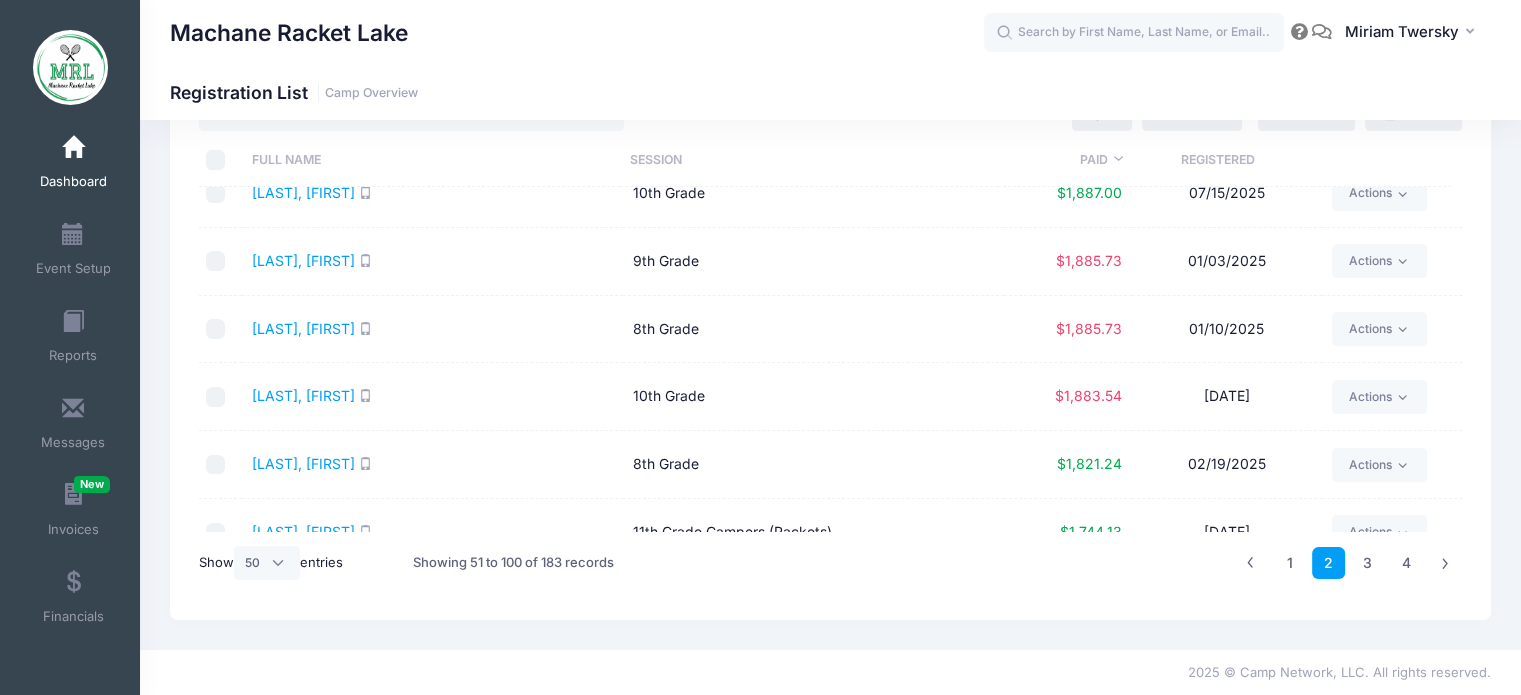 scroll, scrollTop: 0, scrollLeft: 0, axis: both 